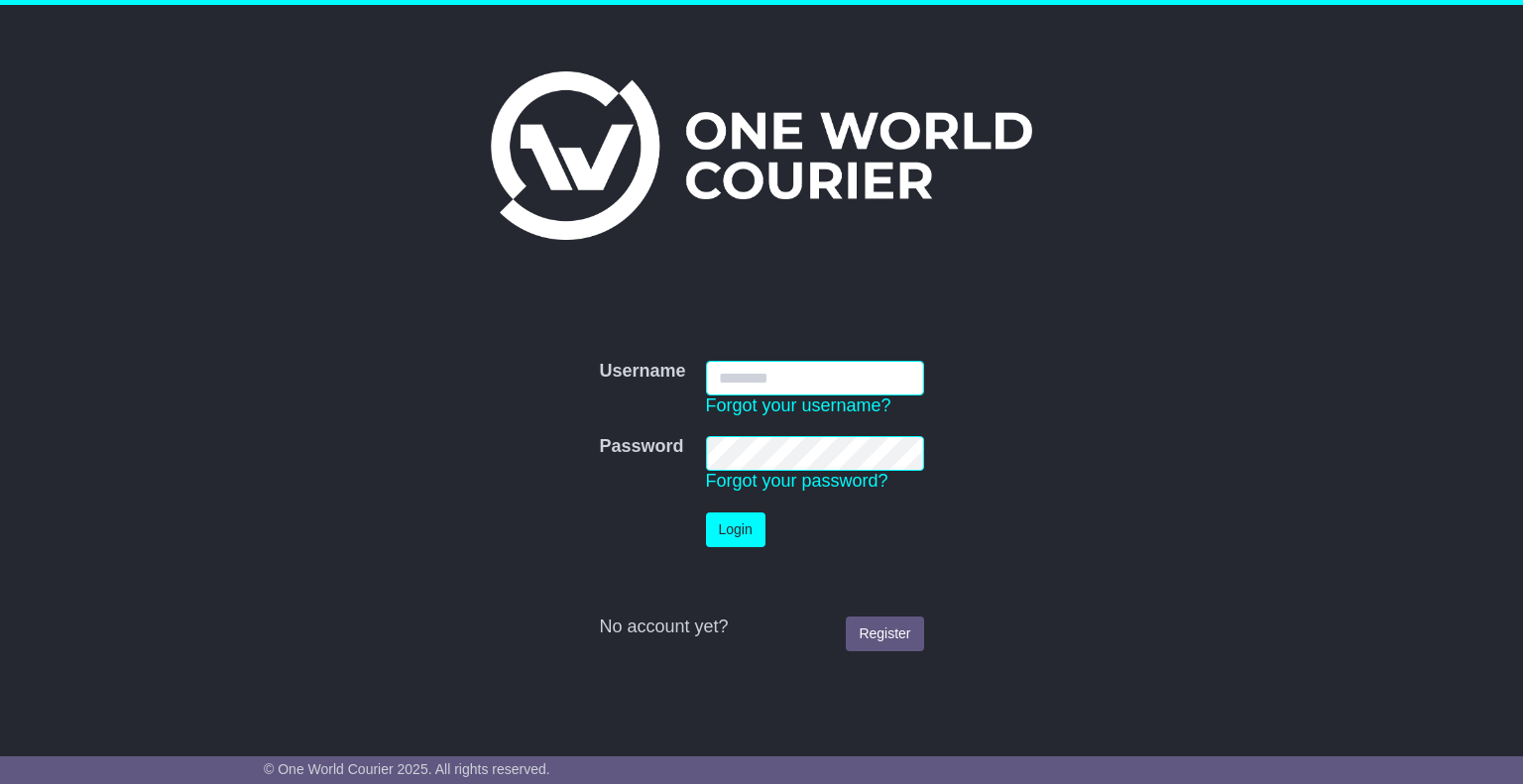 scroll, scrollTop: 0, scrollLeft: 0, axis: both 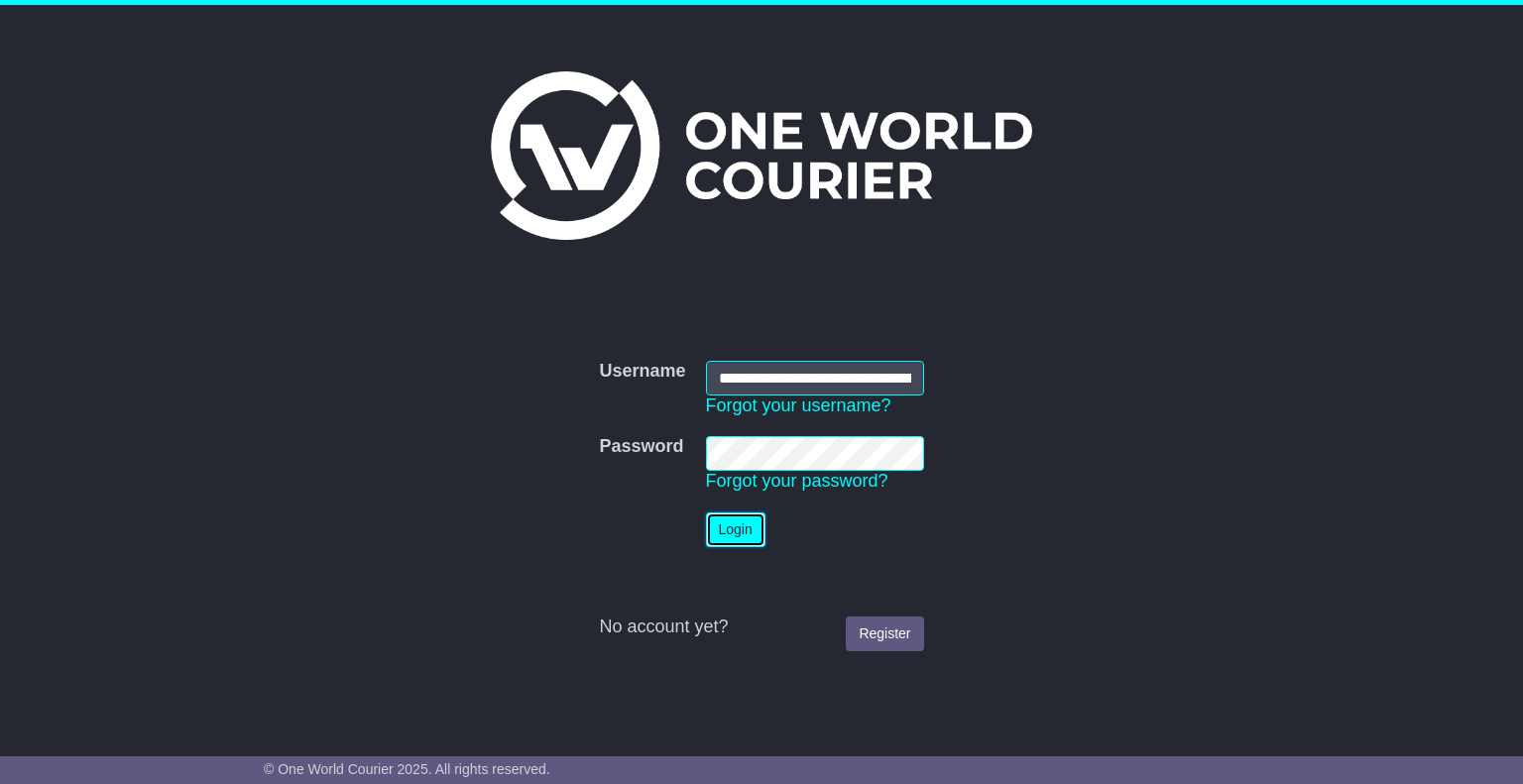 click on "Login" at bounding box center (736, 529) 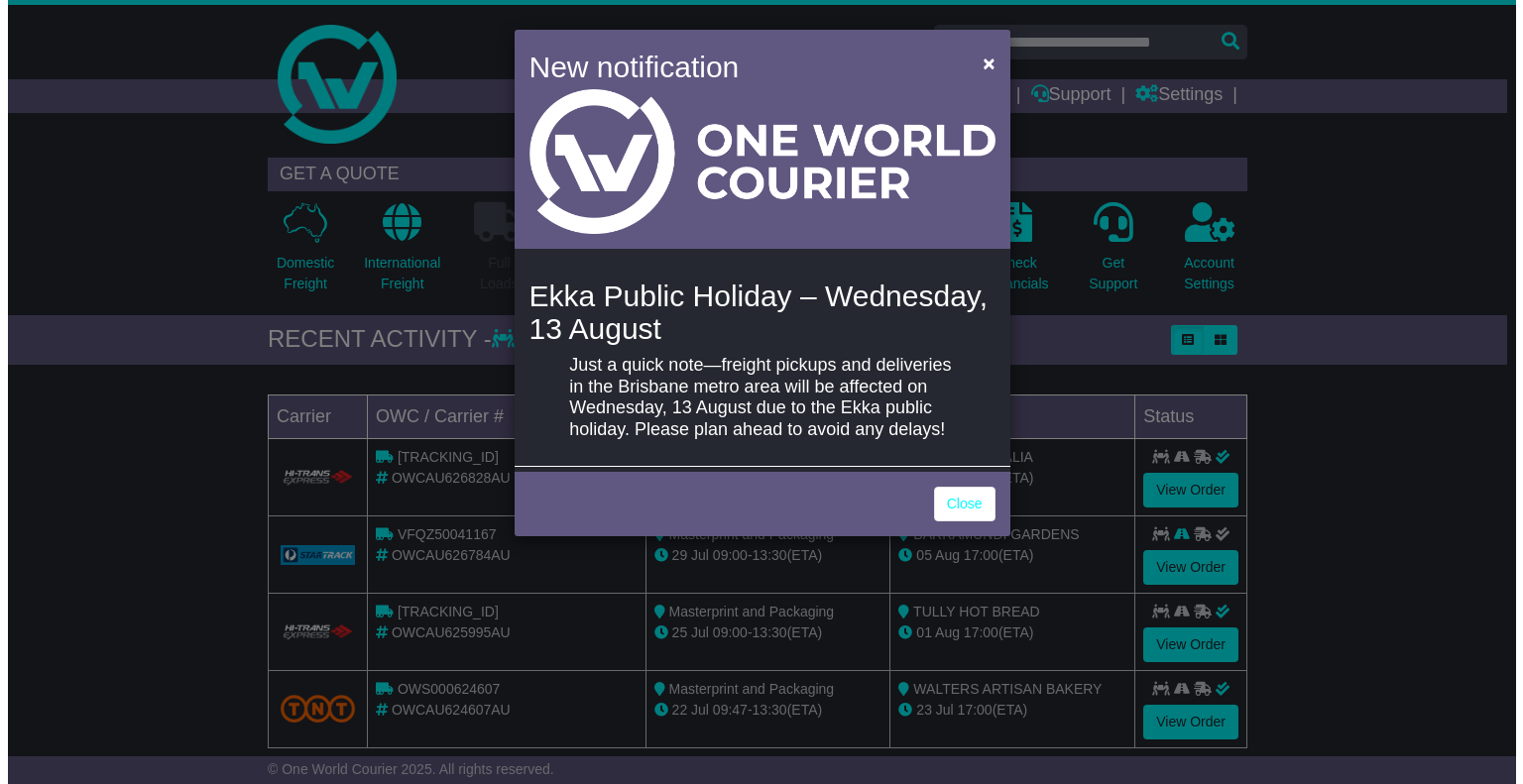 scroll, scrollTop: 0, scrollLeft: 0, axis: both 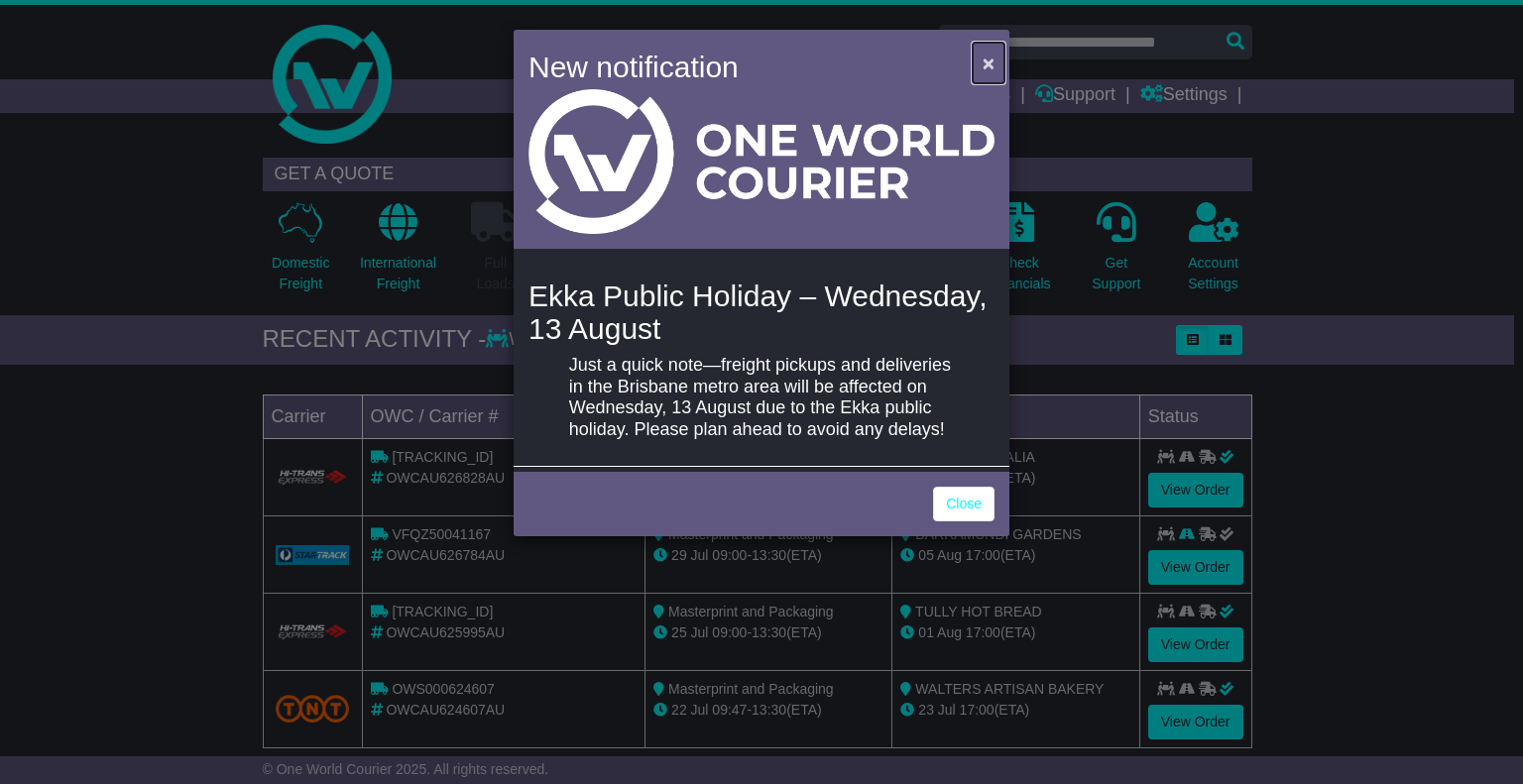 click on "×" at bounding box center [989, 62] 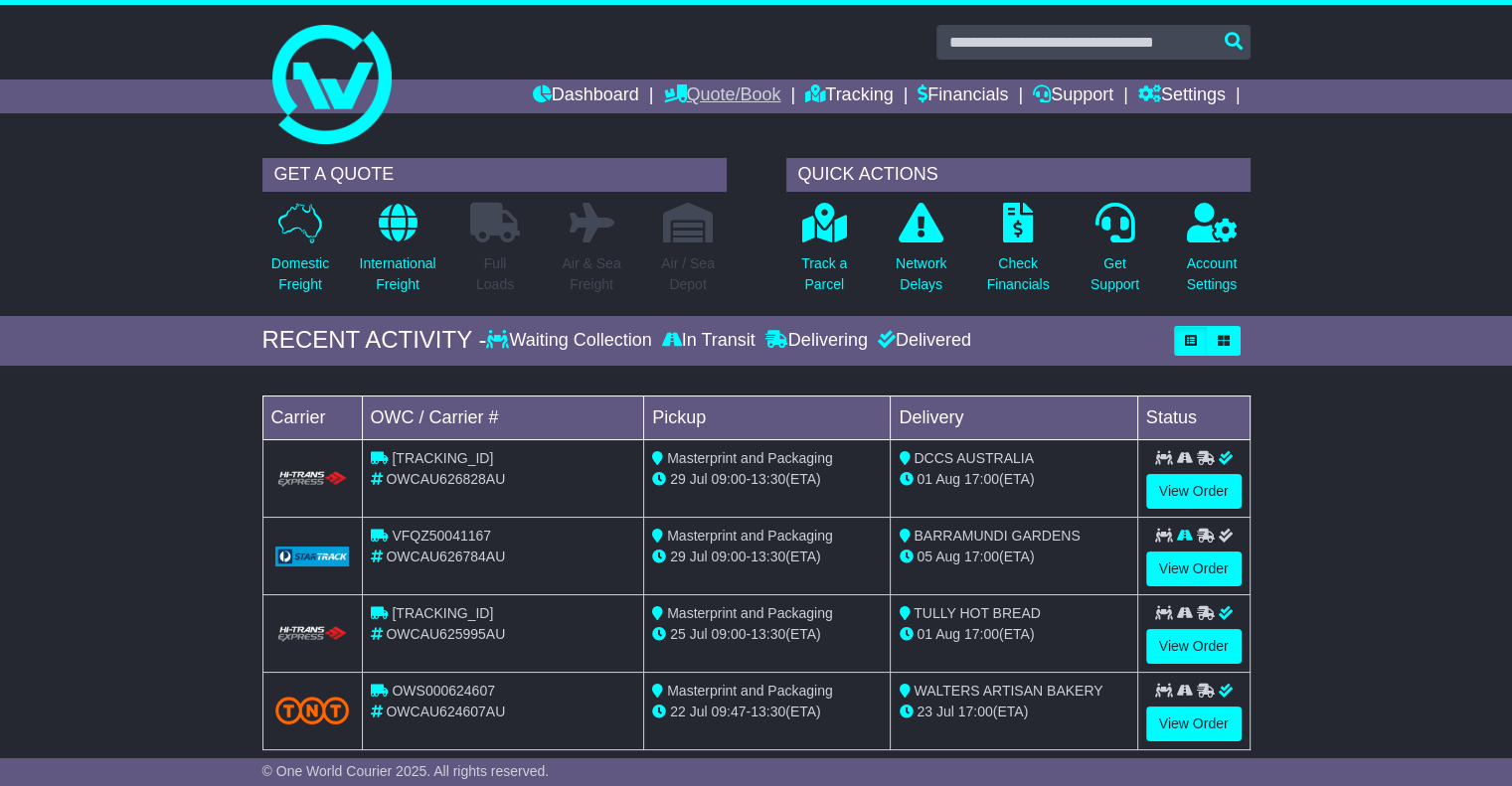 click on "Quote/Book" at bounding box center [722, 96] 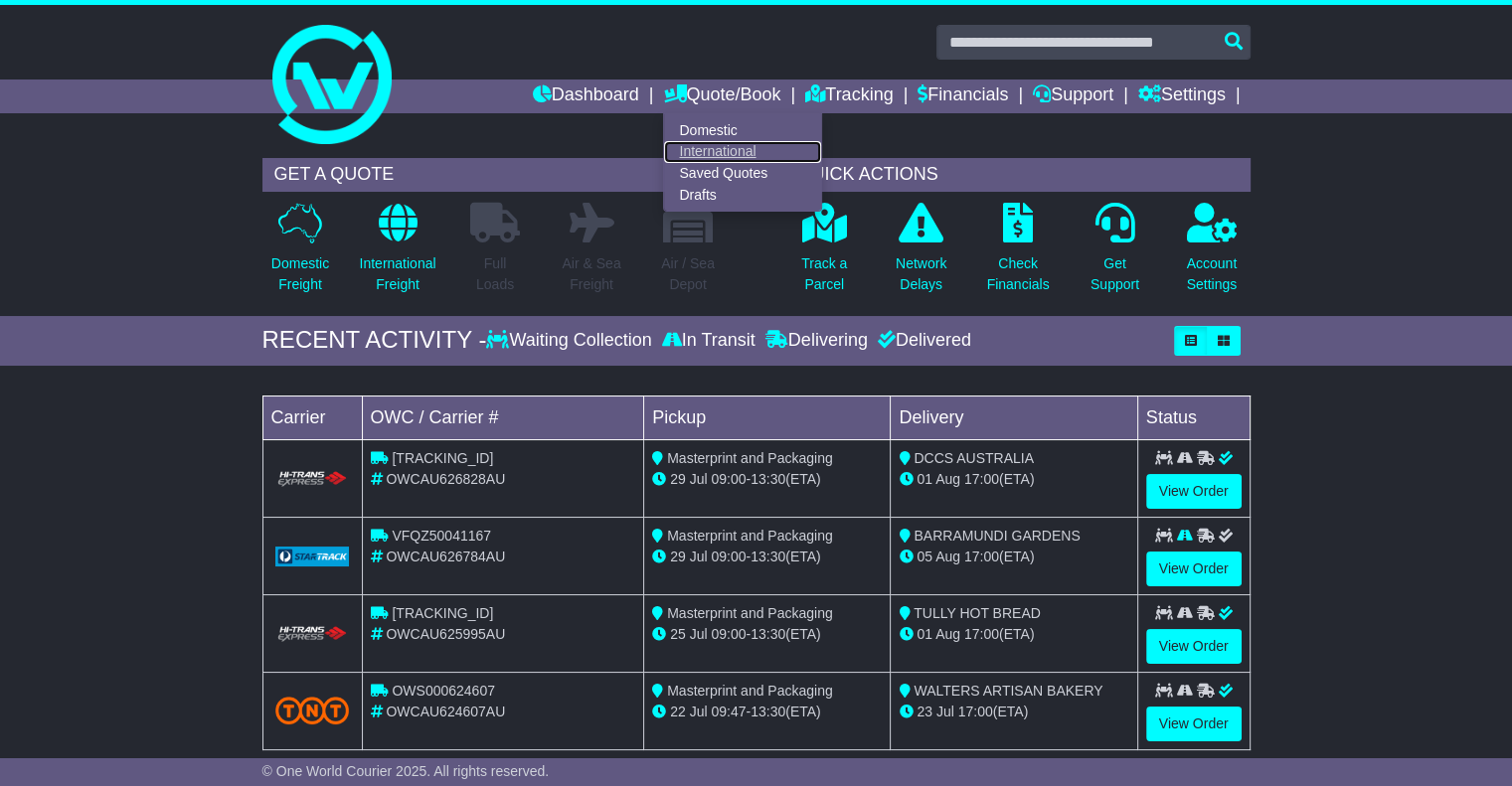 click on "International" at bounding box center [743, 152] 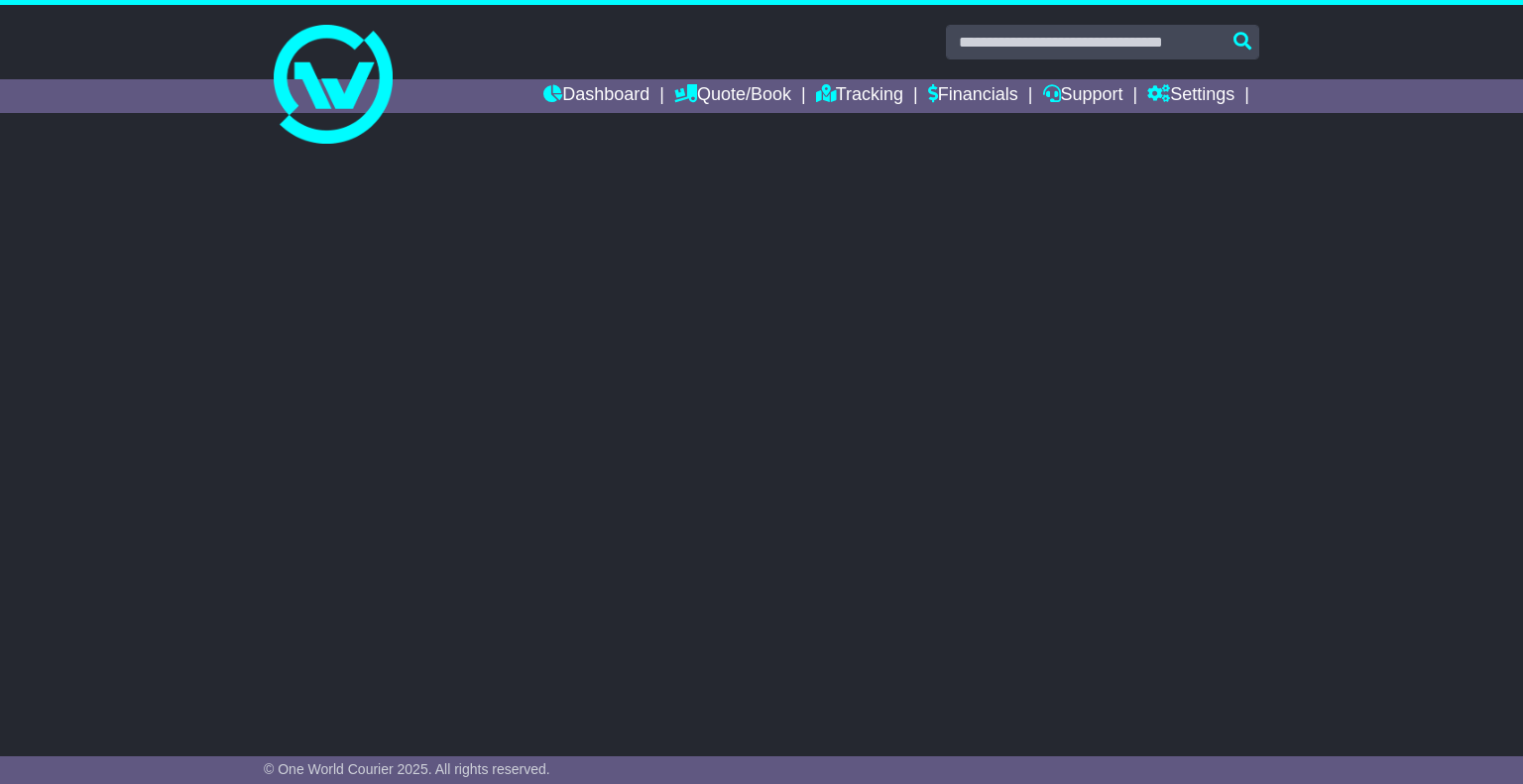 select on "**" 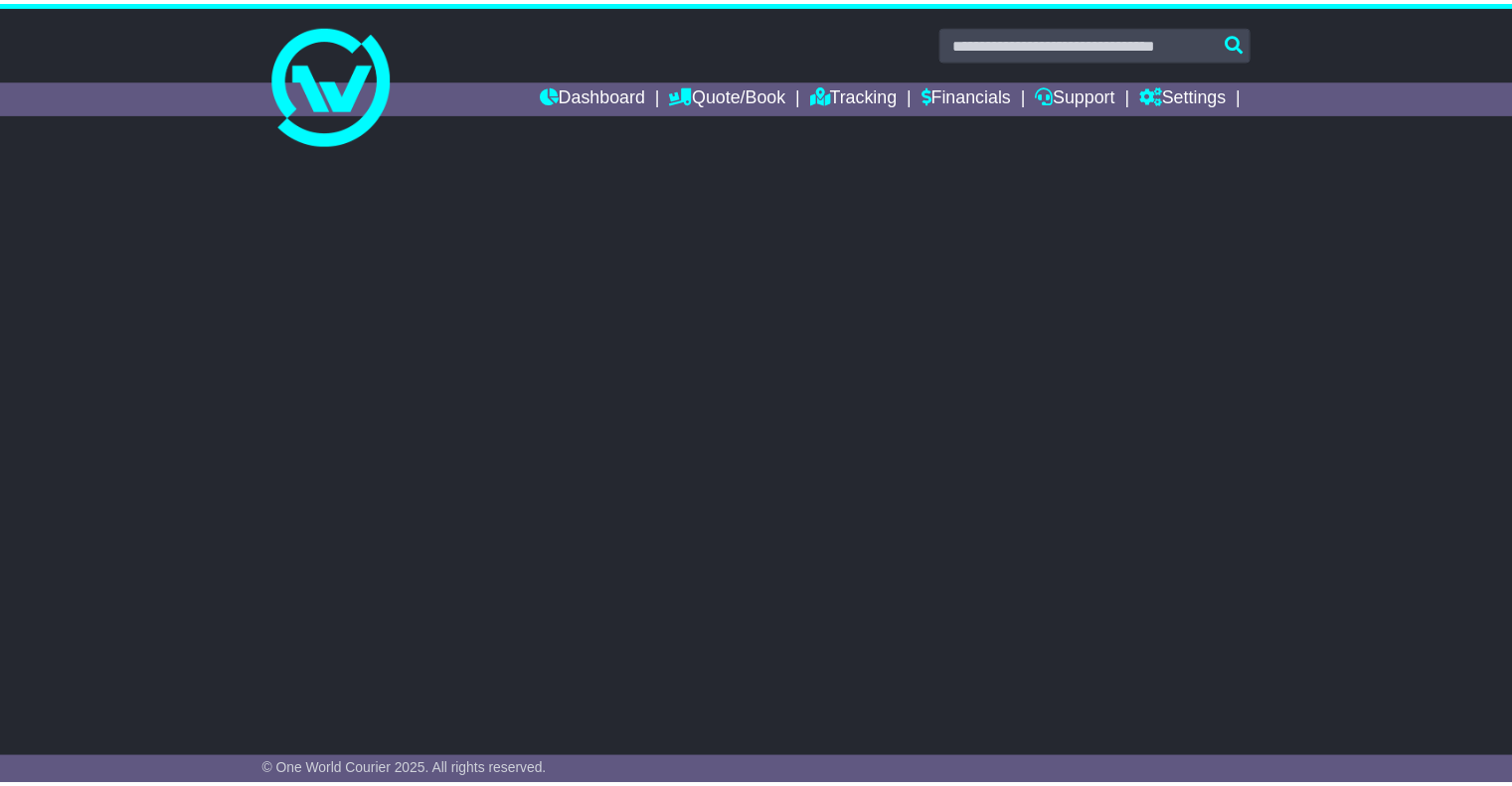 scroll, scrollTop: 0, scrollLeft: 0, axis: both 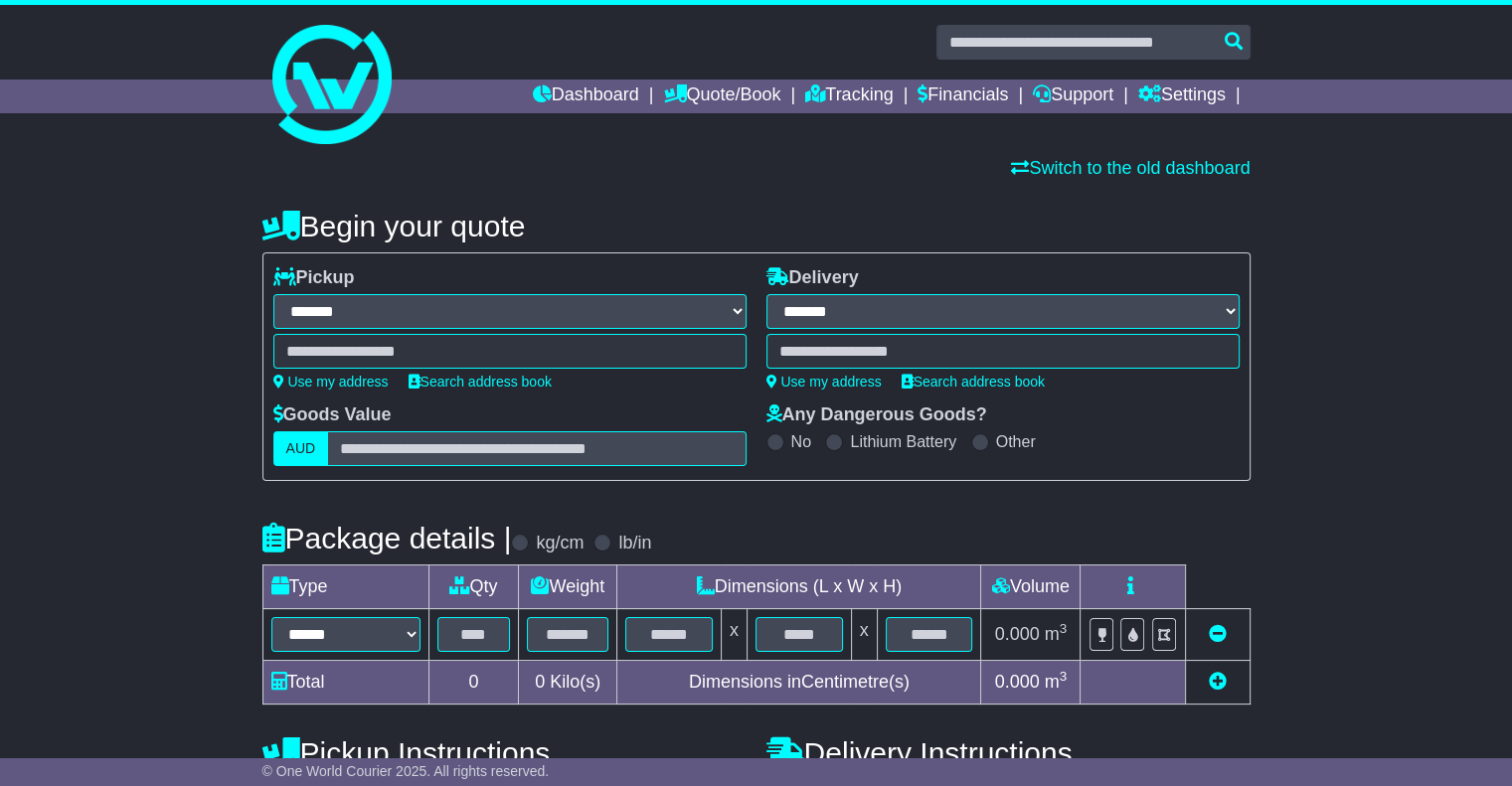 click at bounding box center (510, 351) 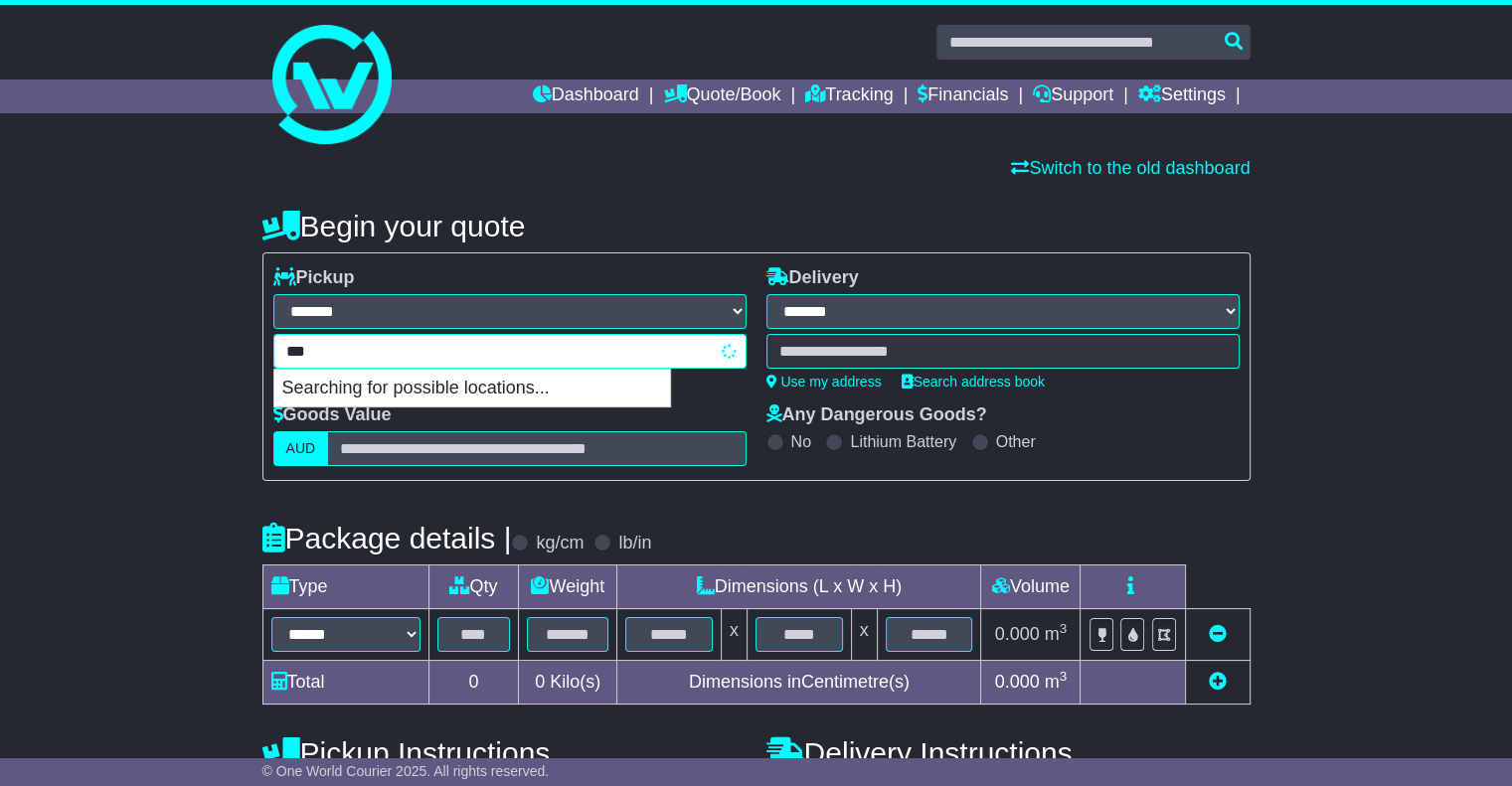 type on "****" 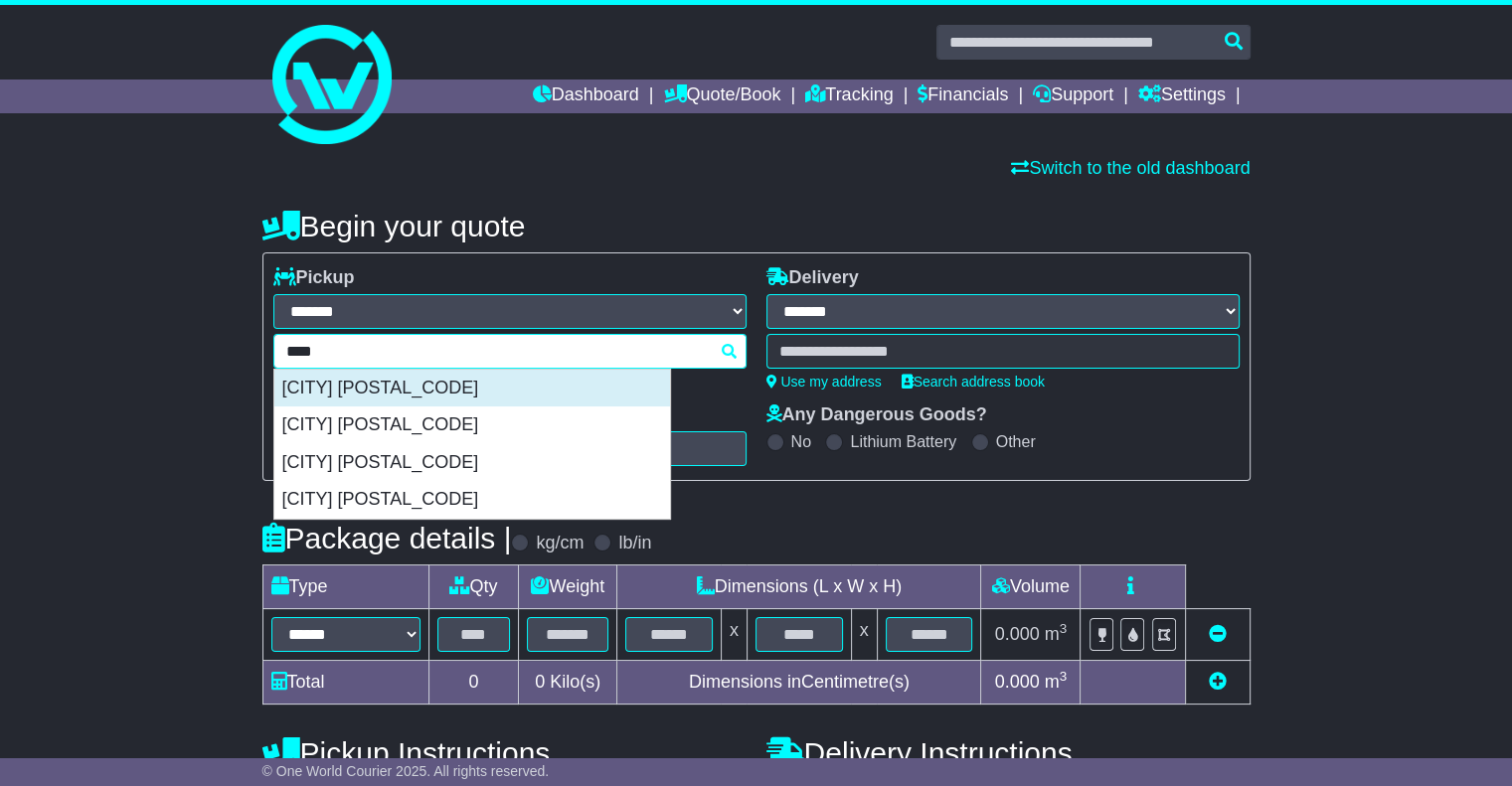 click on "BURLEIGH HEADS 4220" at bounding box center (472, 389) 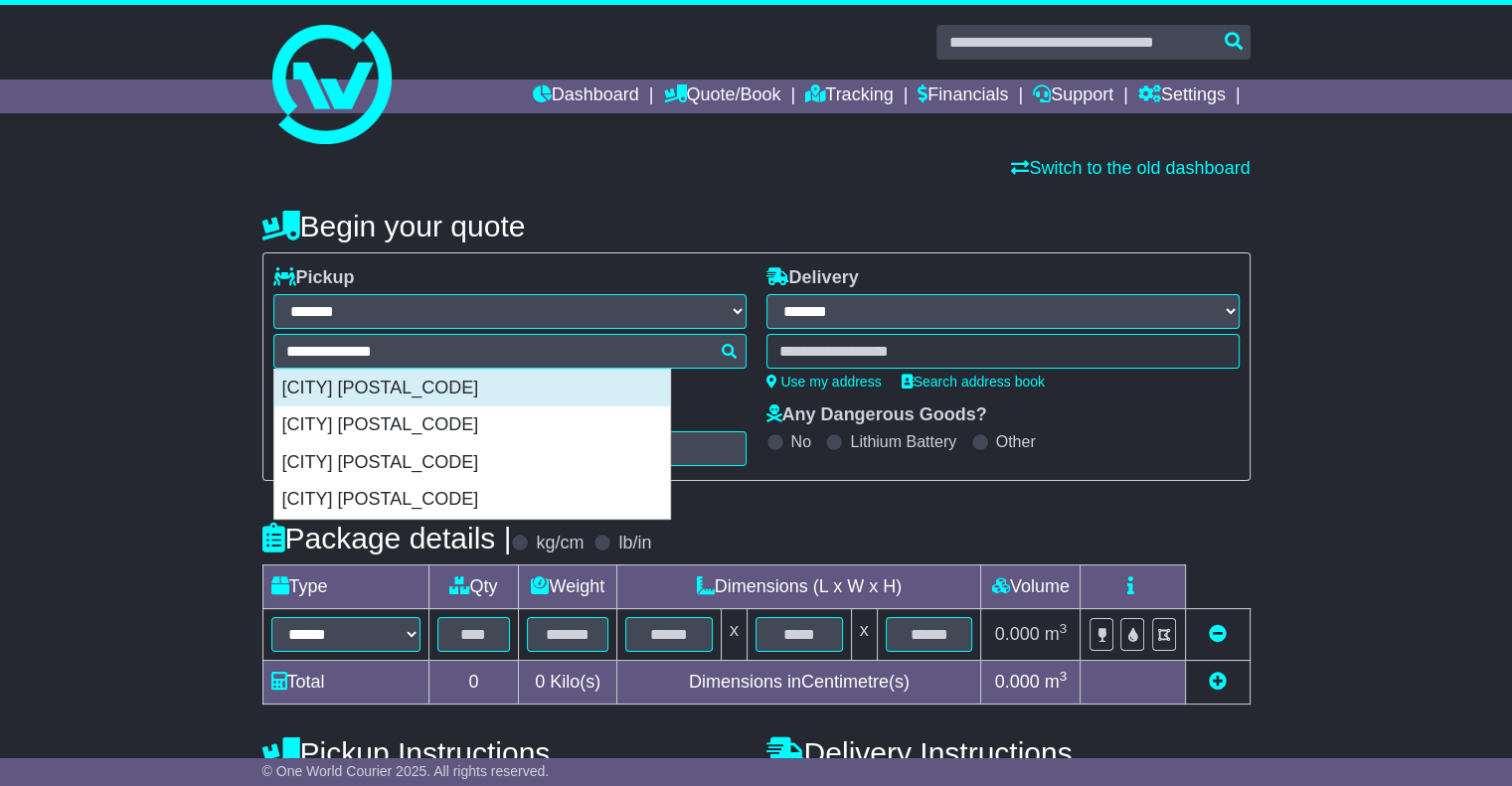 type on "**********" 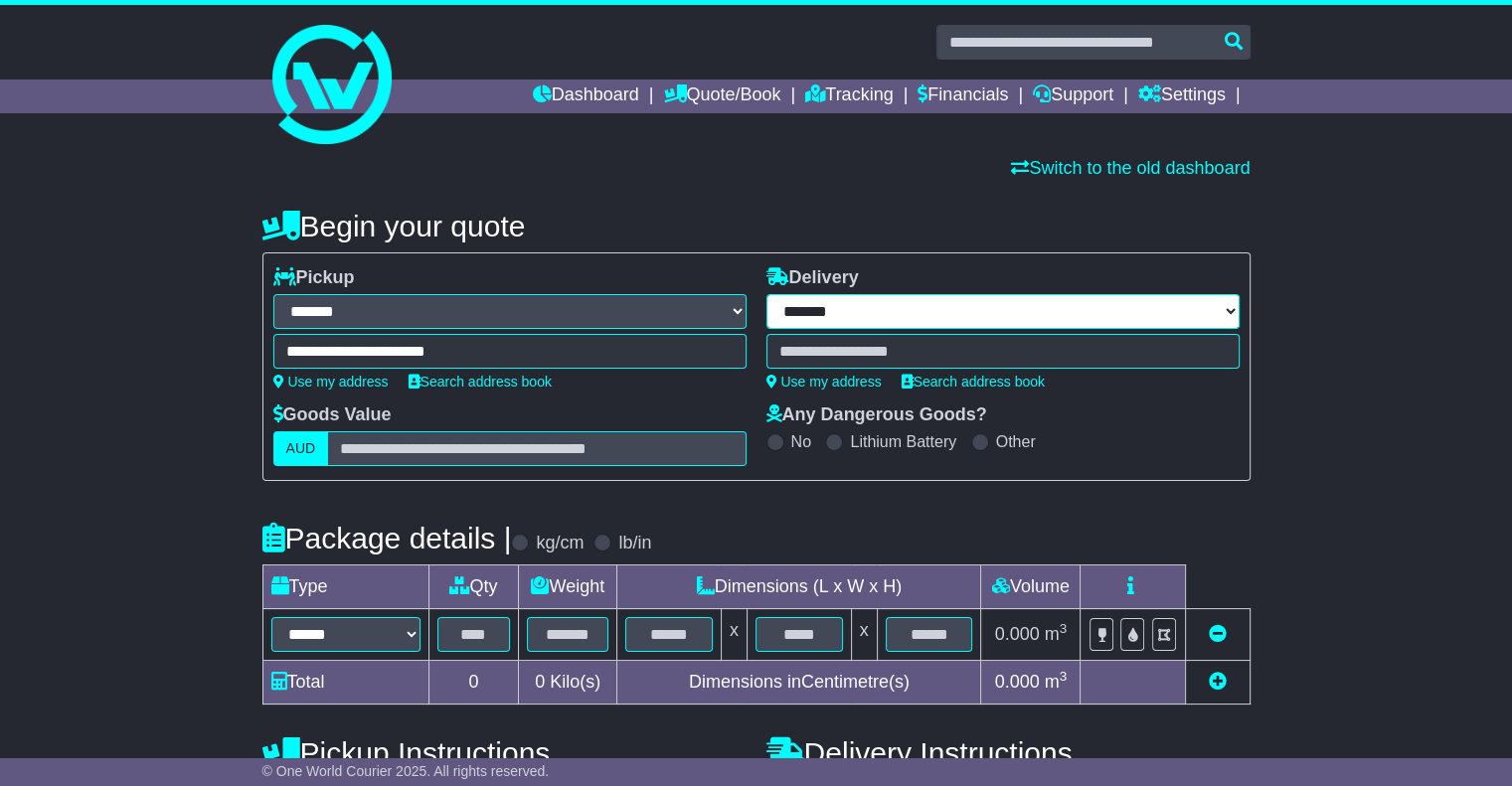 click on "**********" at bounding box center (1003, 311) 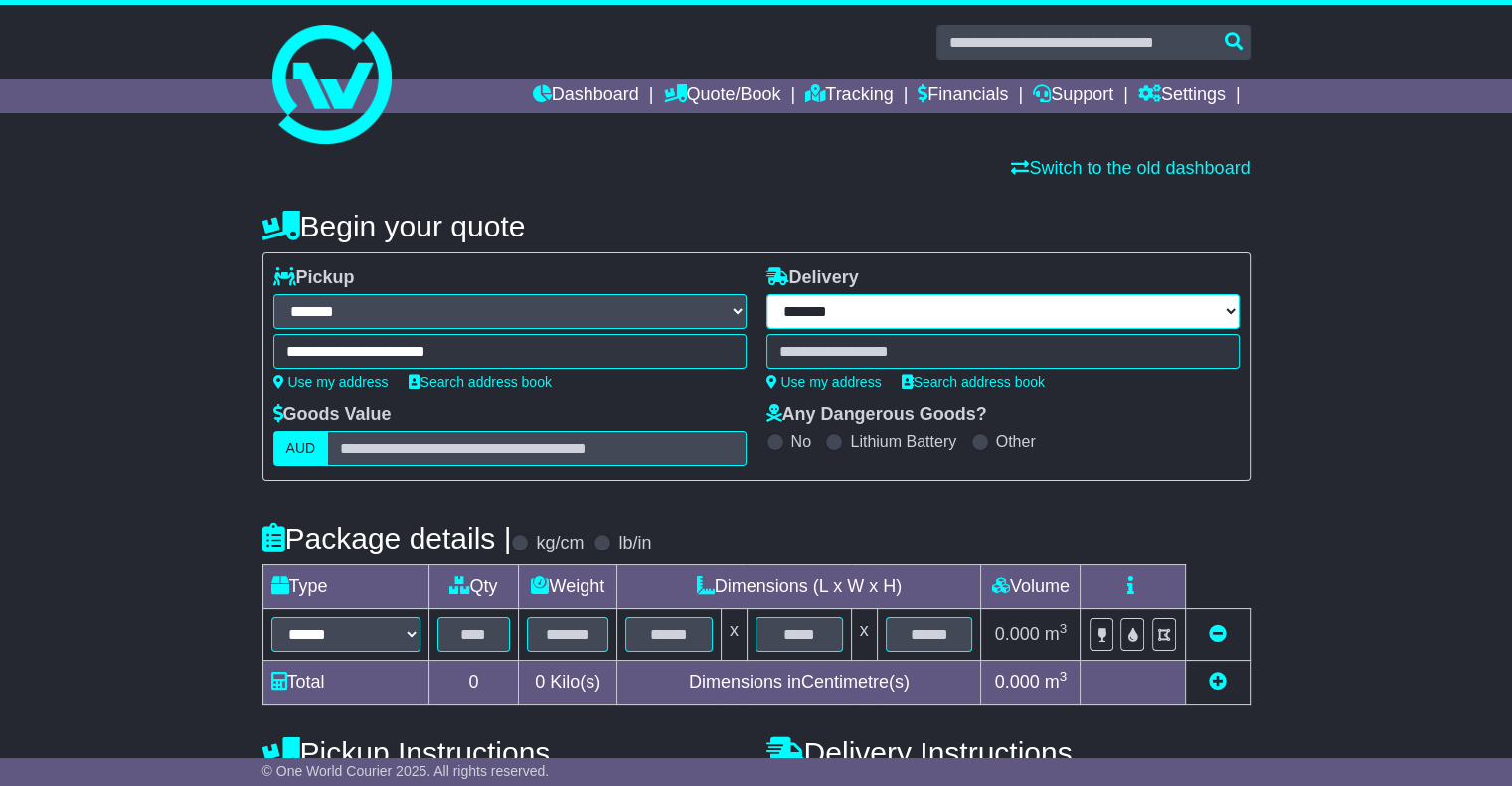 select on "***" 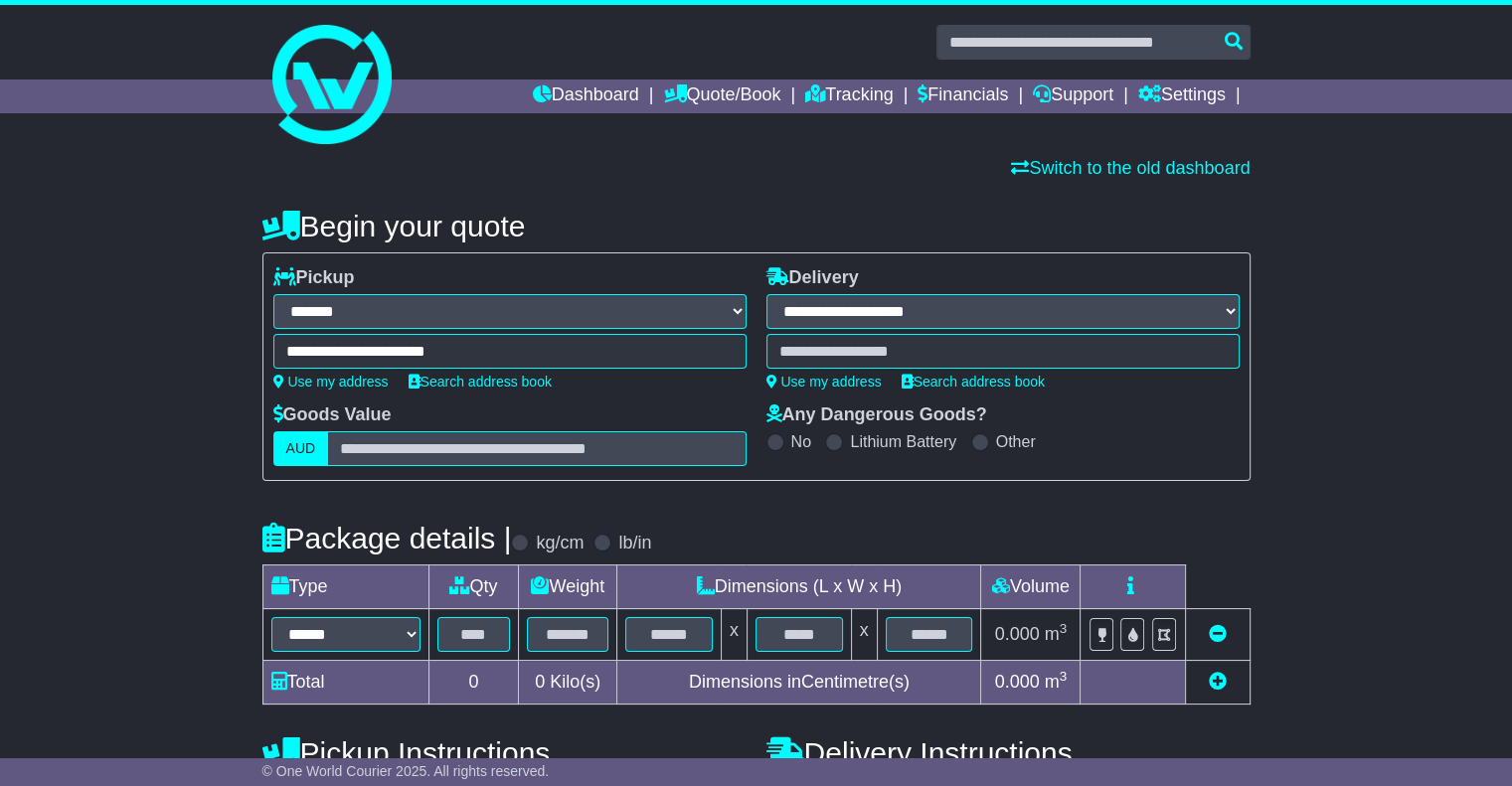 click on "**********" at bounding box center (1003, 311) 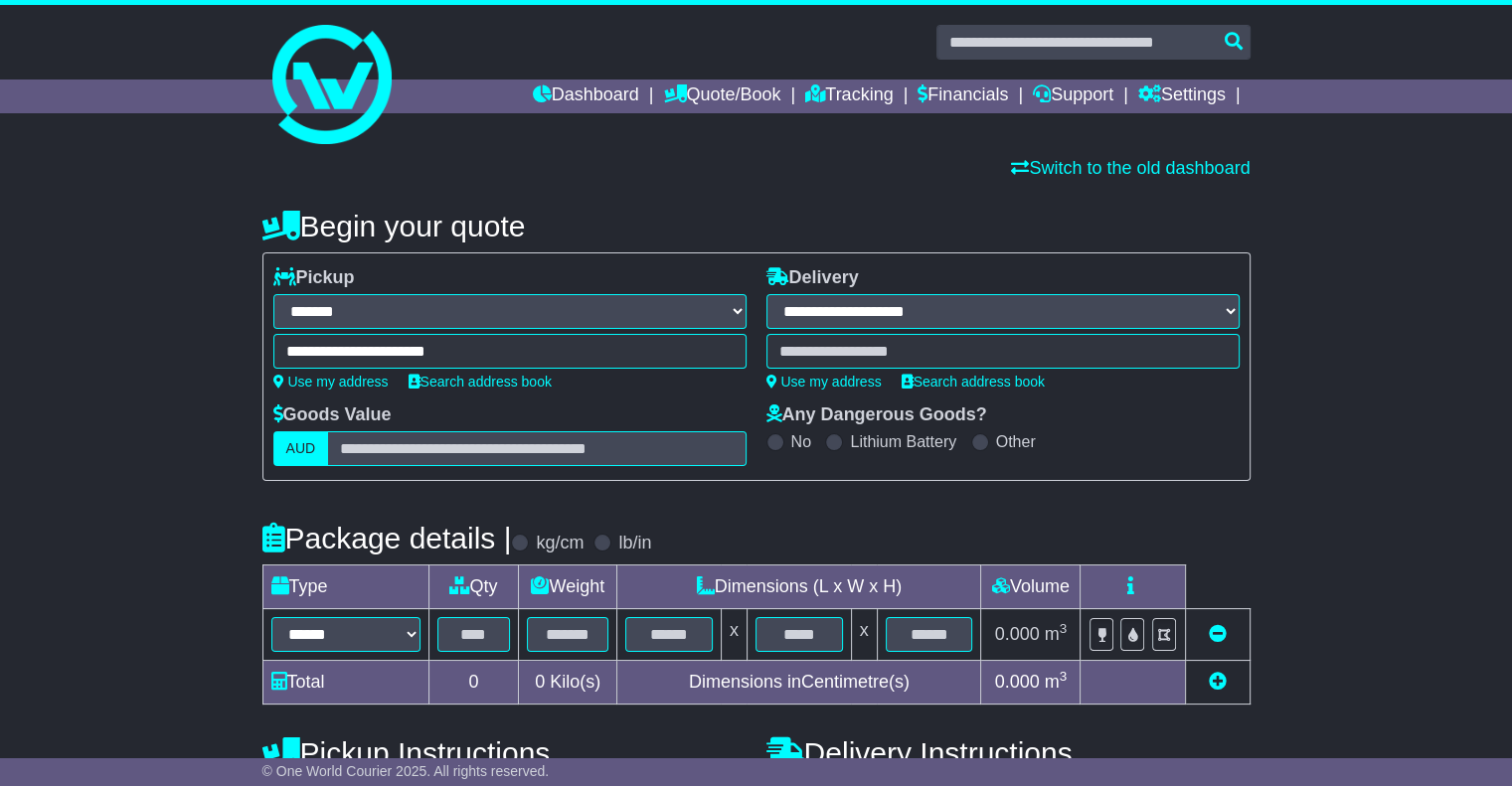 click at bounding box center [1003, 351] 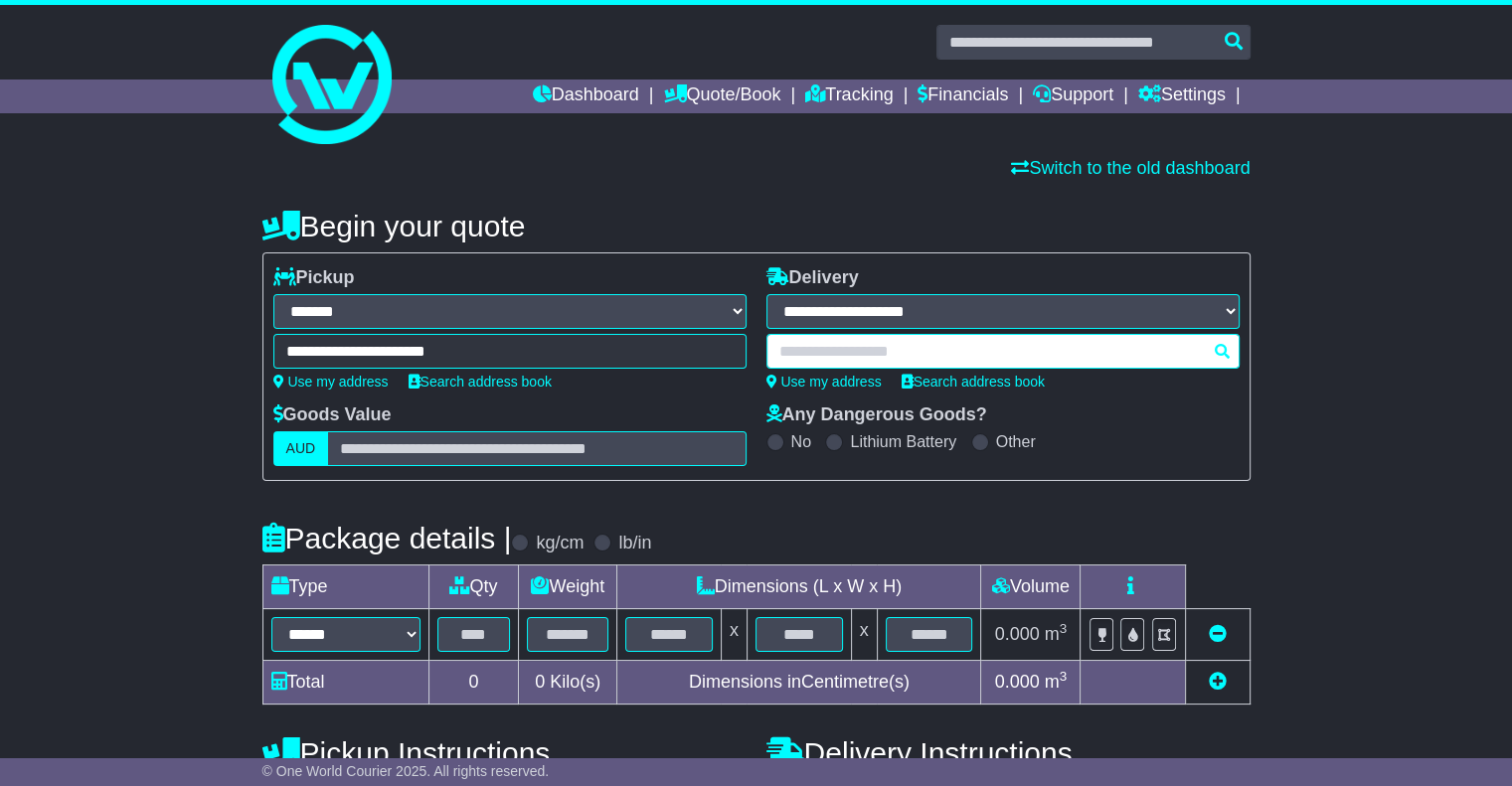 paste on "********" 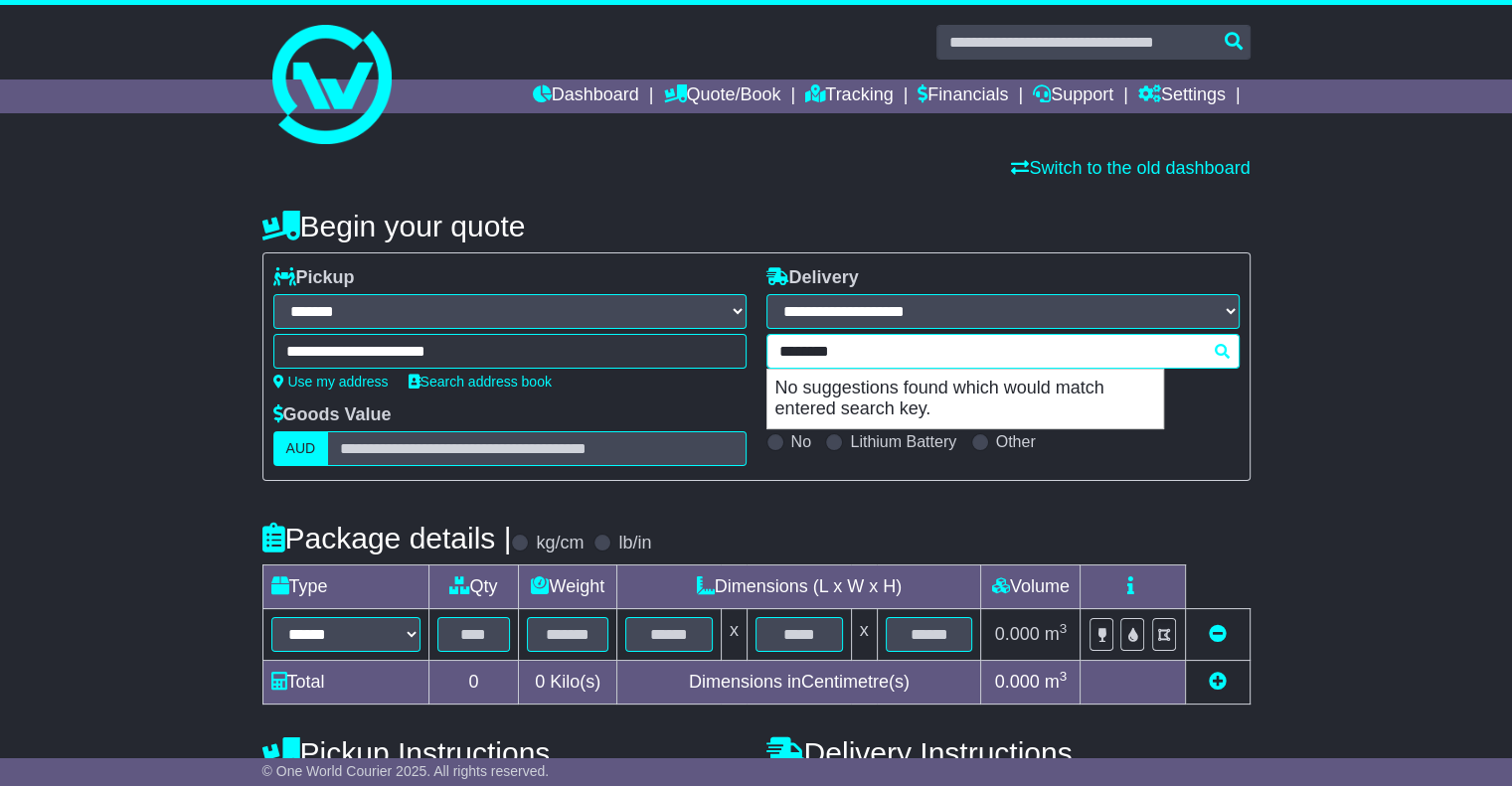 click on "********" at bounding box center [1003, 351] 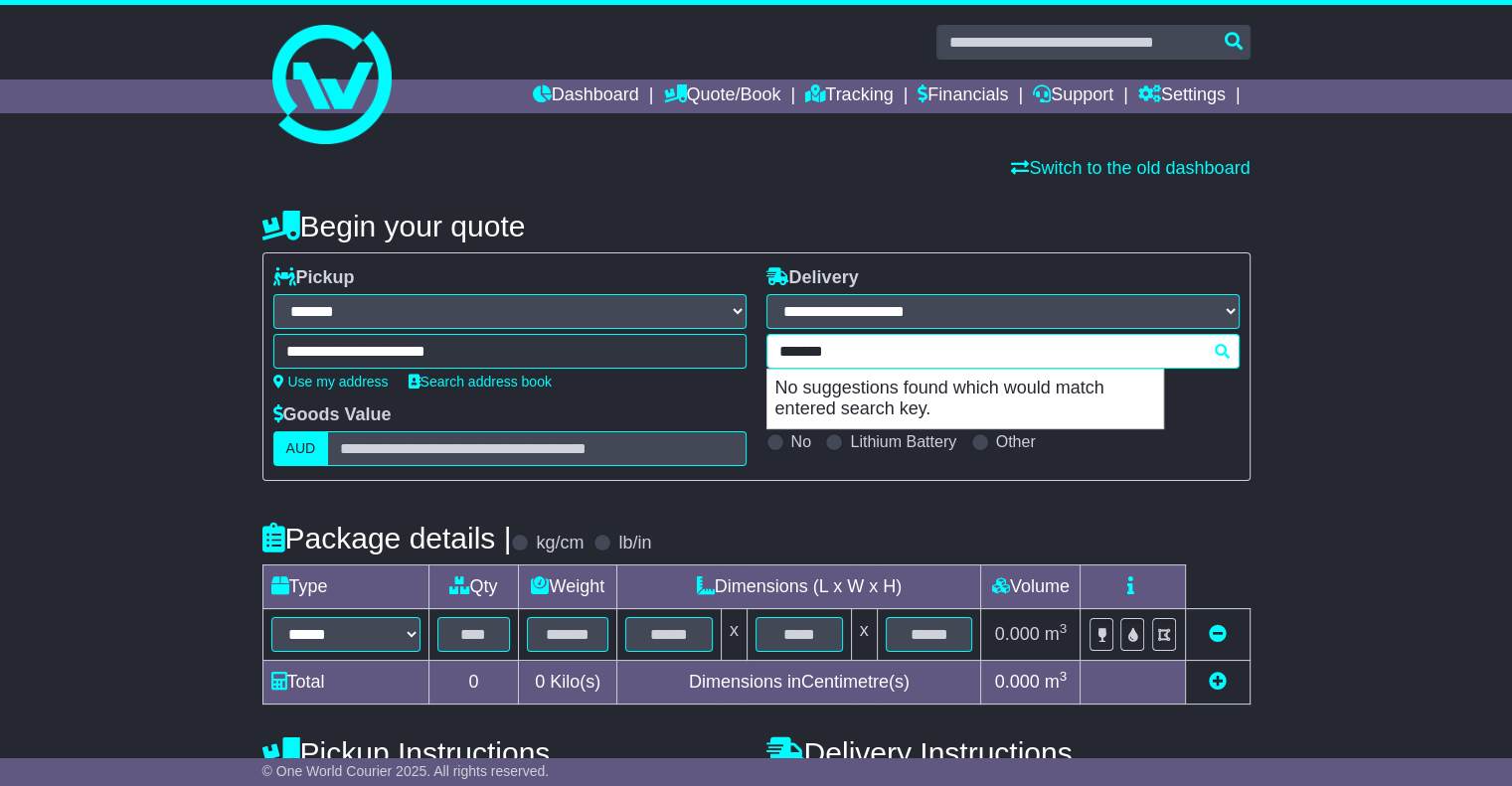 click on "*******" at bounding box center [1003, 351] 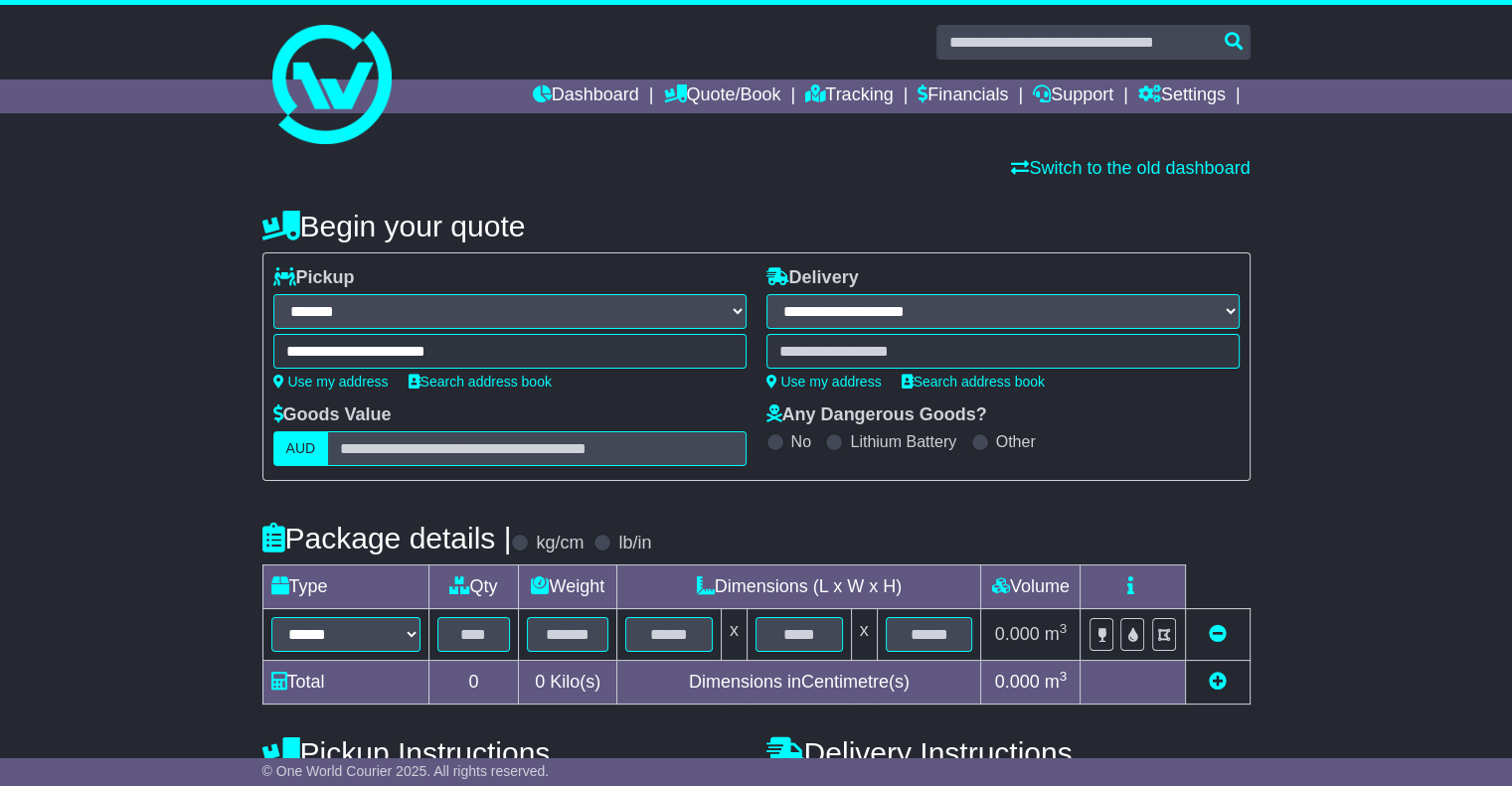 click on "**********" at bounding box center [756, 620] 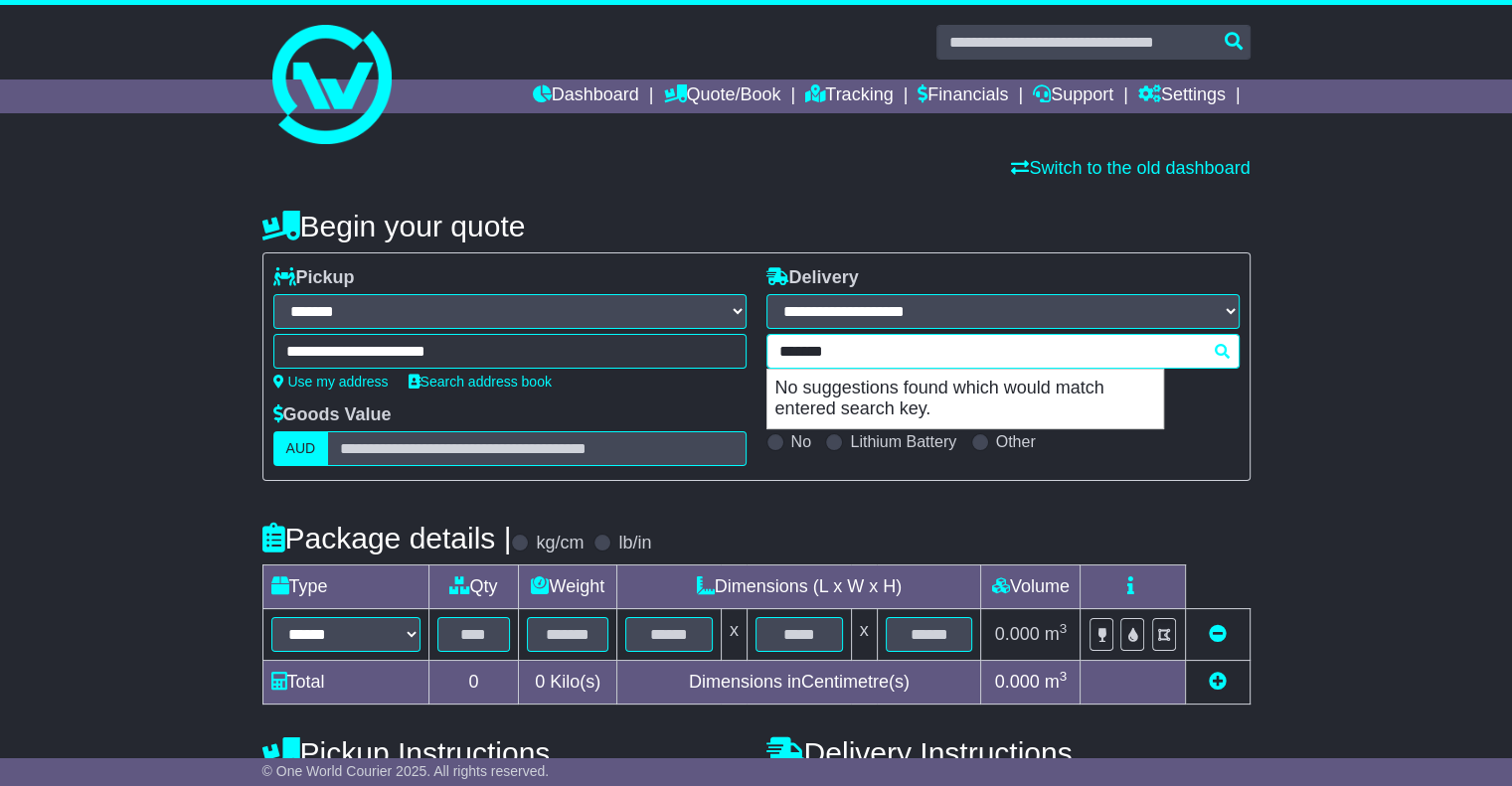 click on "******* No suggestions found which would match entered search key." at bounding box center (1003, 351) 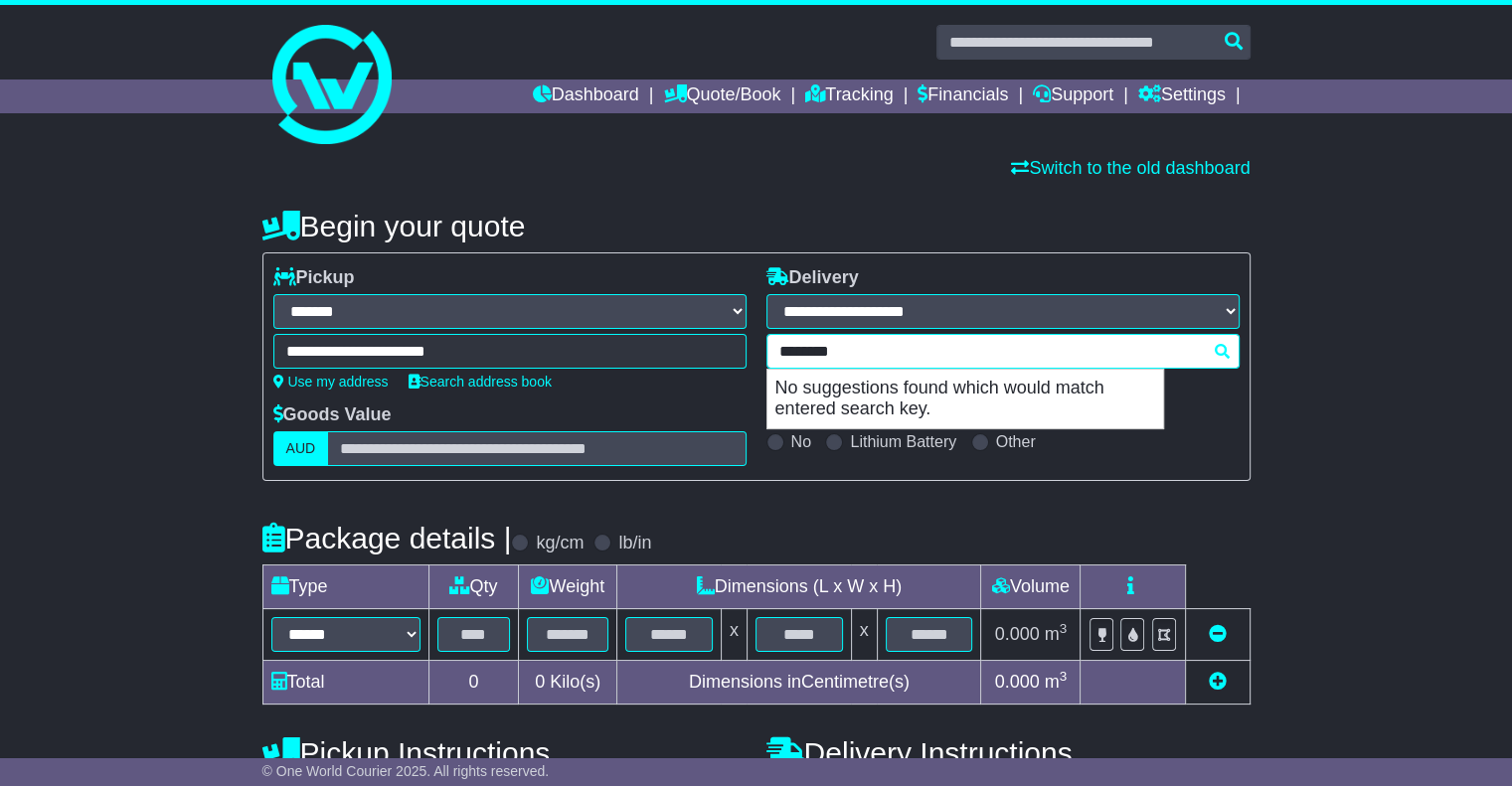 click on "********" at bounding box center [1003, 351] 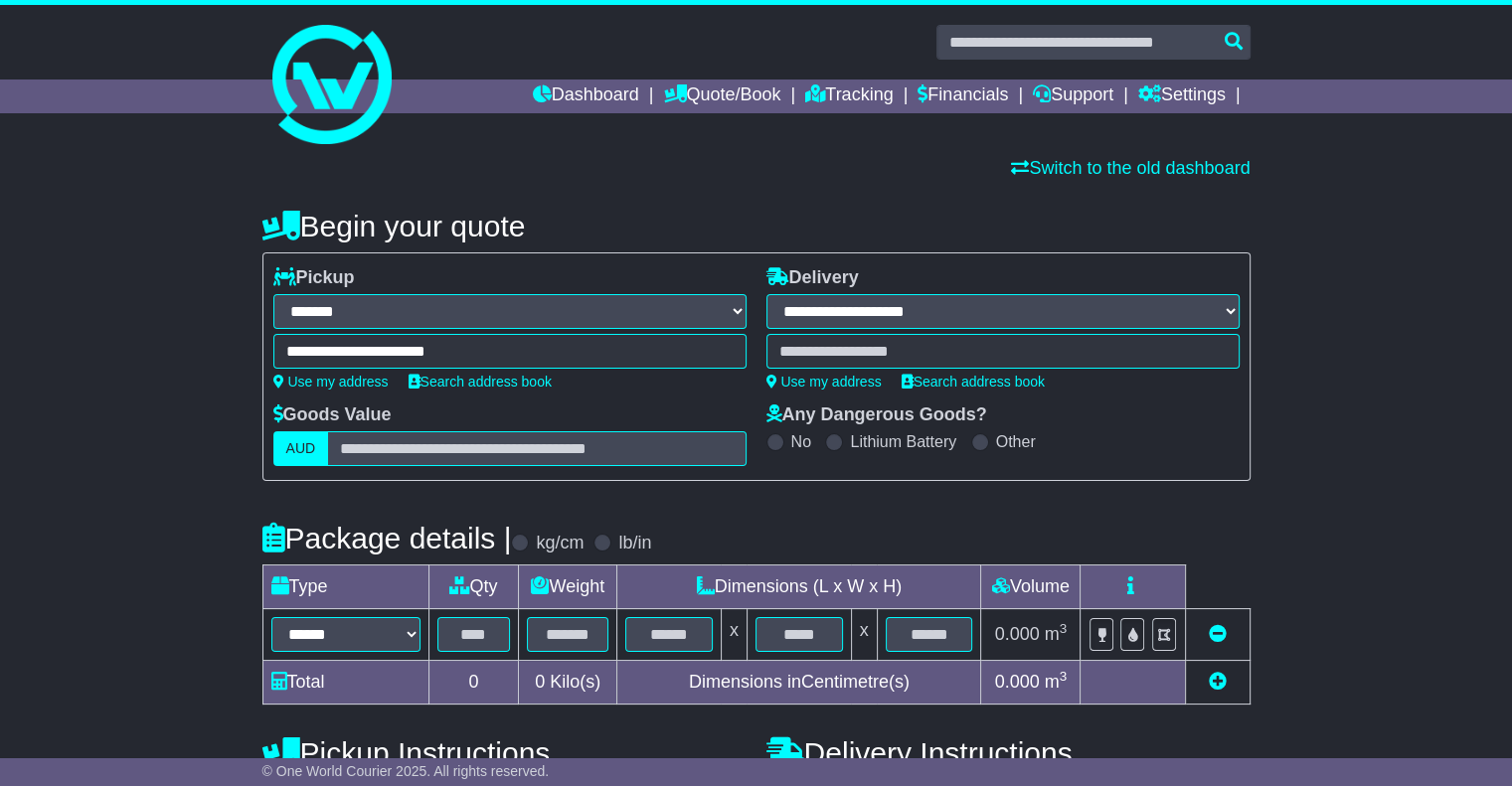 click on "**********" at bounding box center (756, 620) 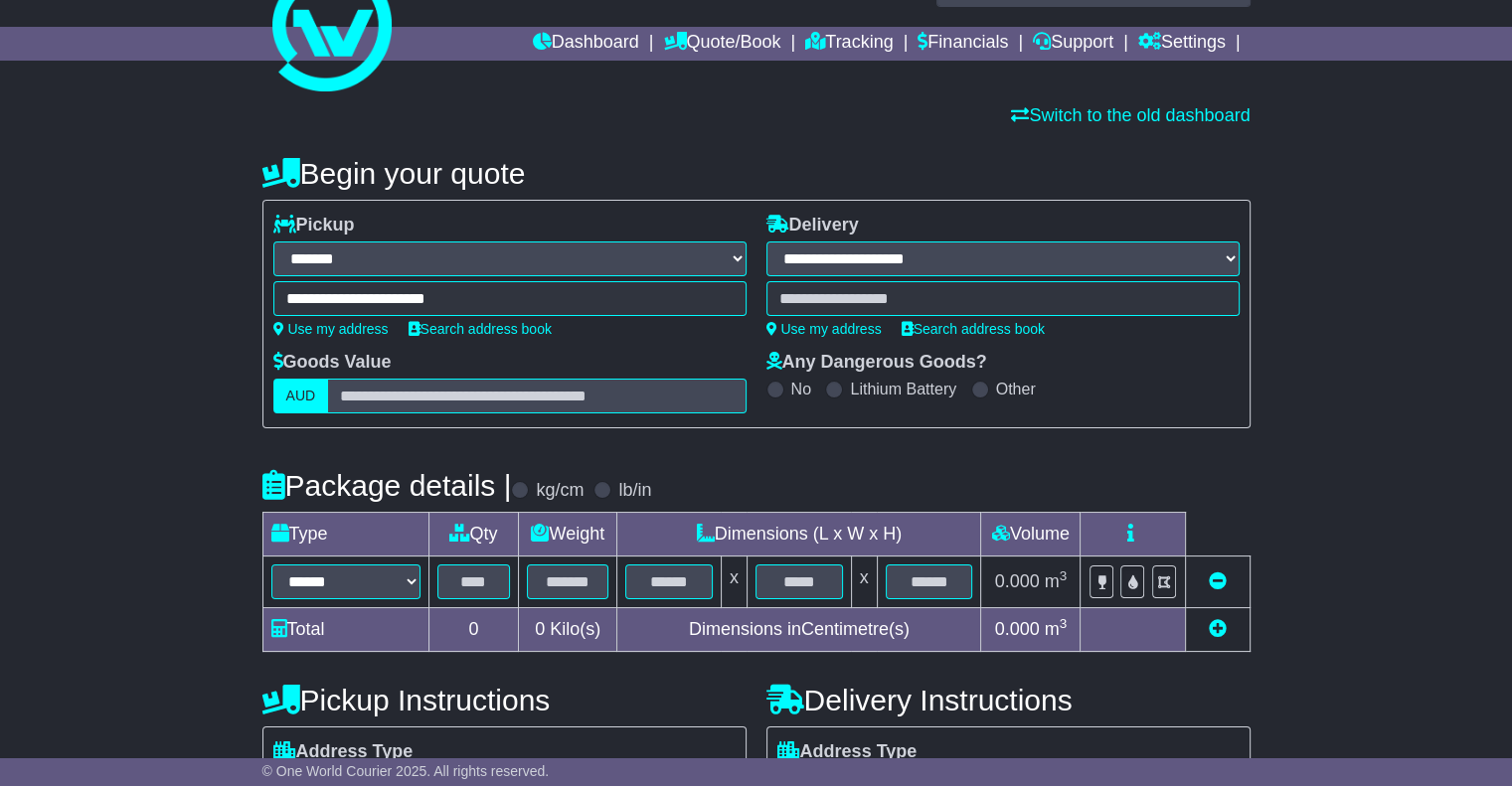 scroll, scrollTop: 99, scrollLeft: 0, axis: vertical 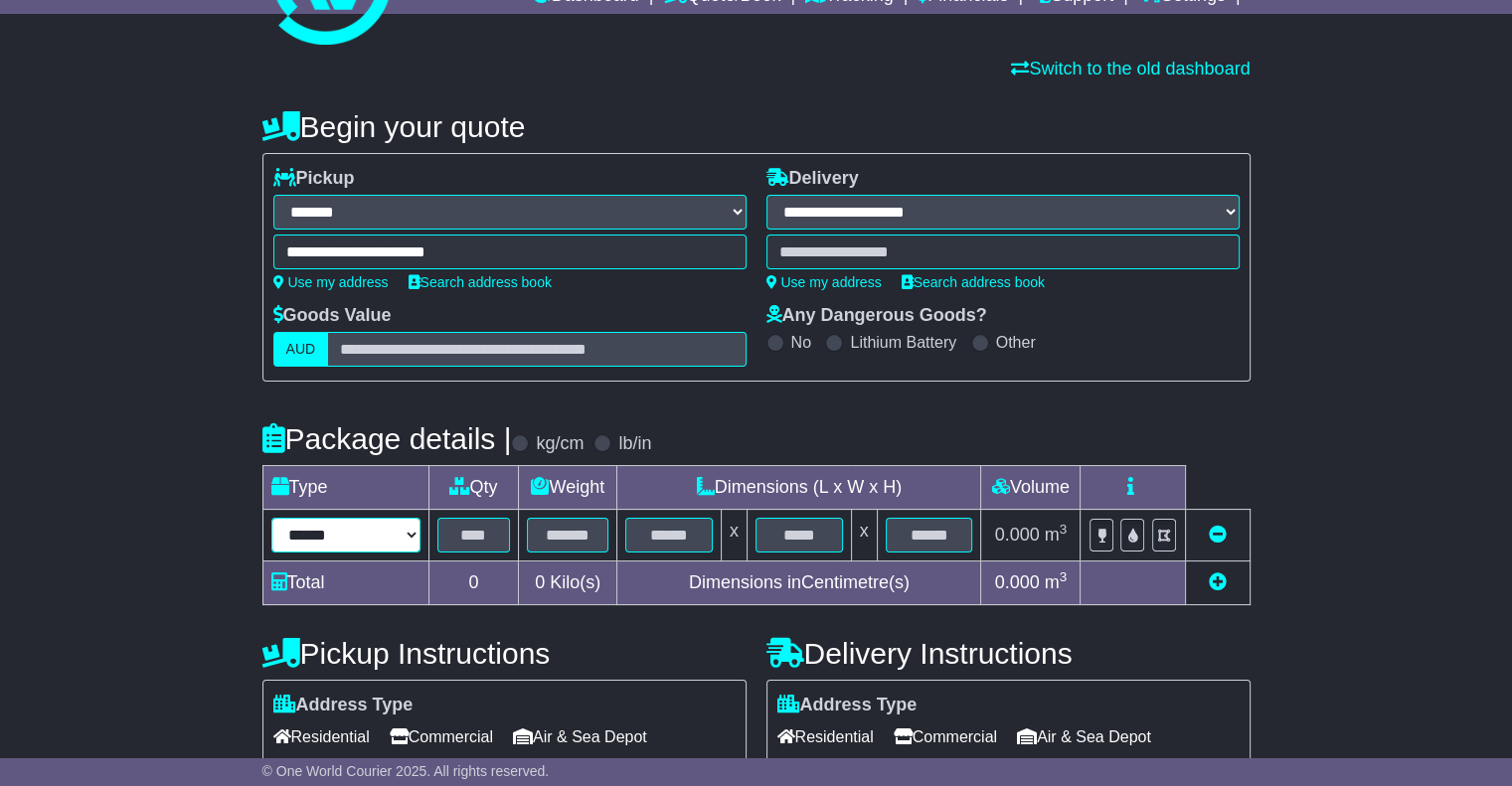 click on "**********" at bounding box center (346, 535) 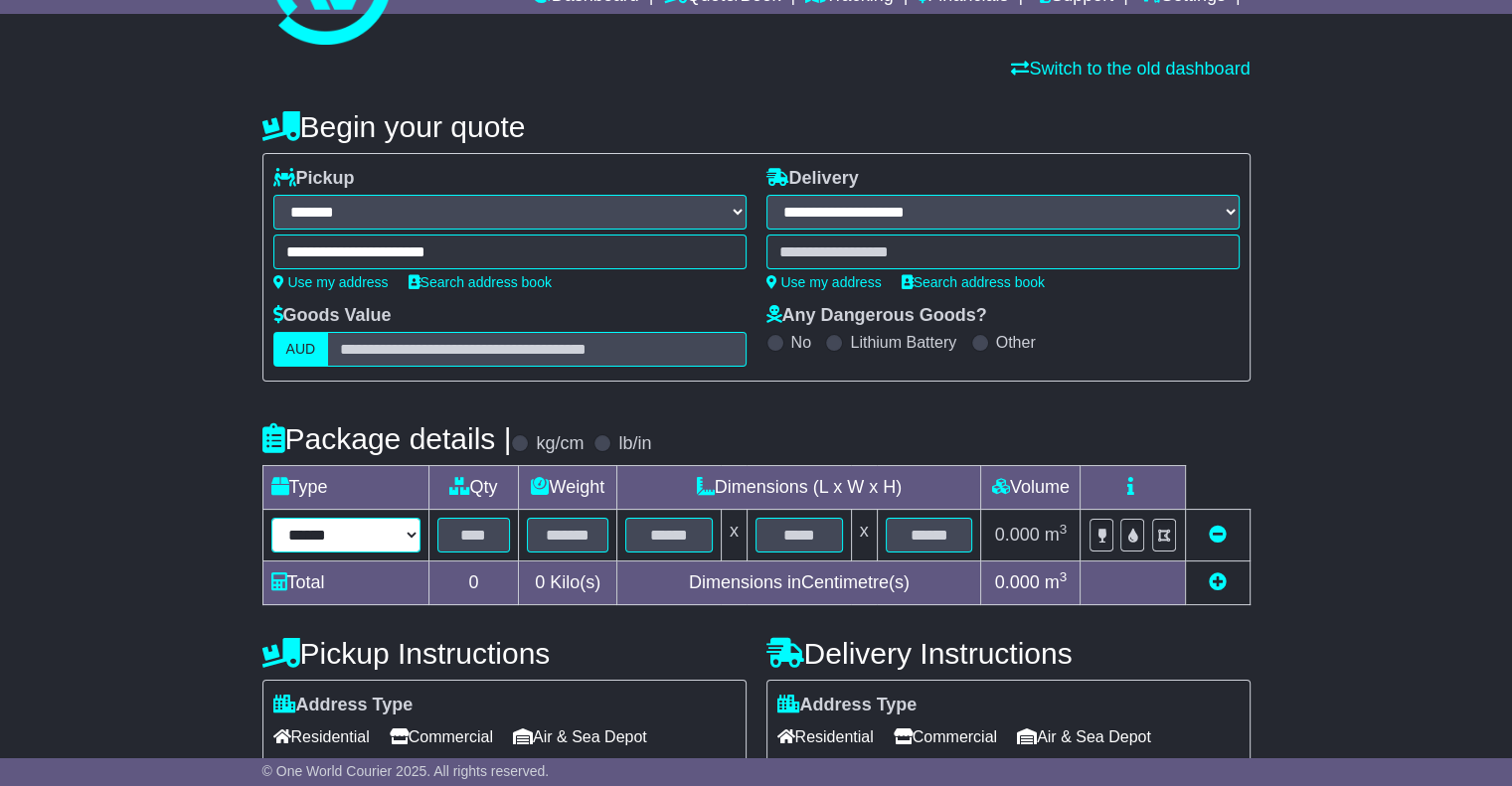 select on "*****" 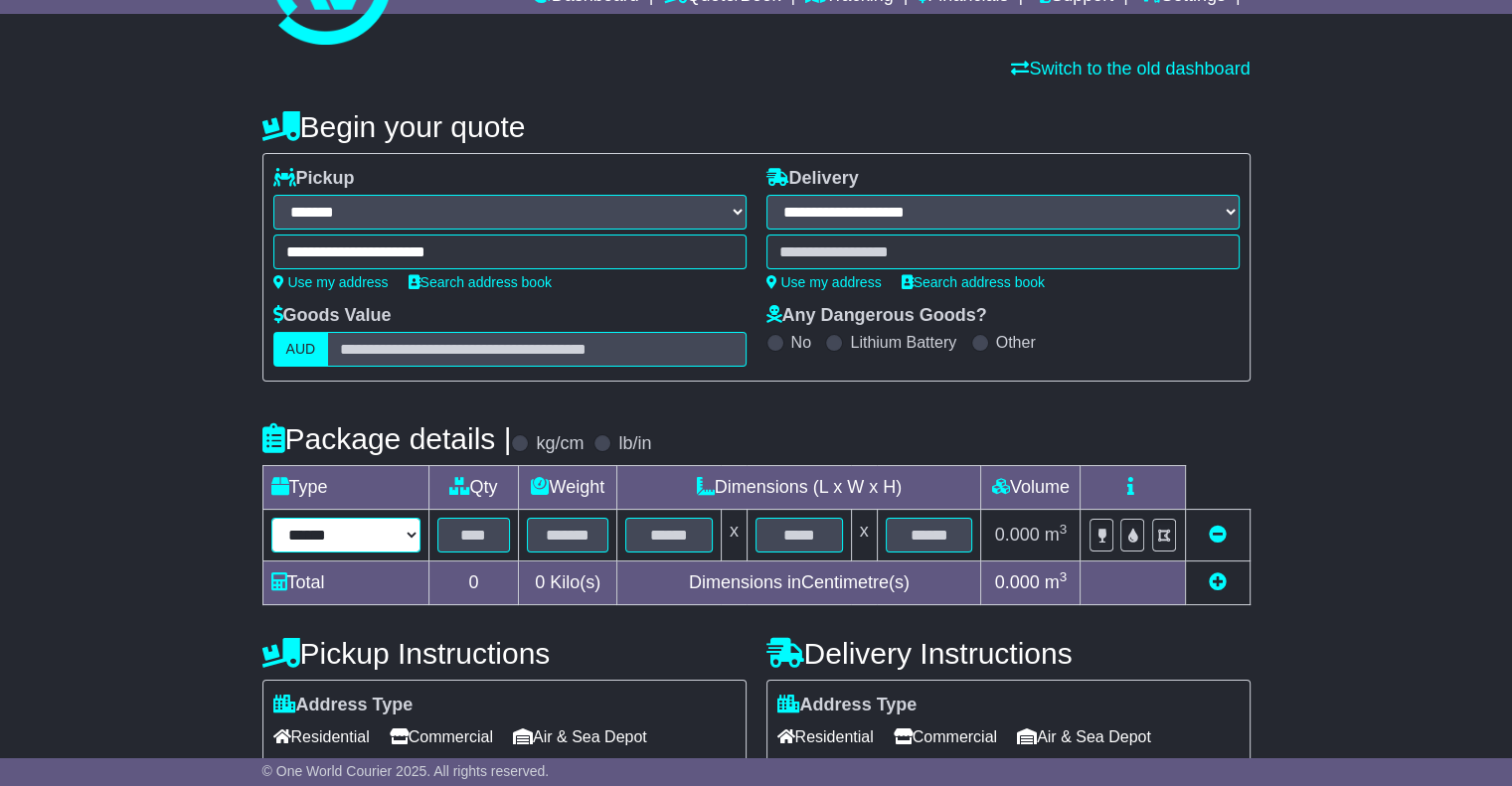 click on "**********" at bounding box center (346, 535) 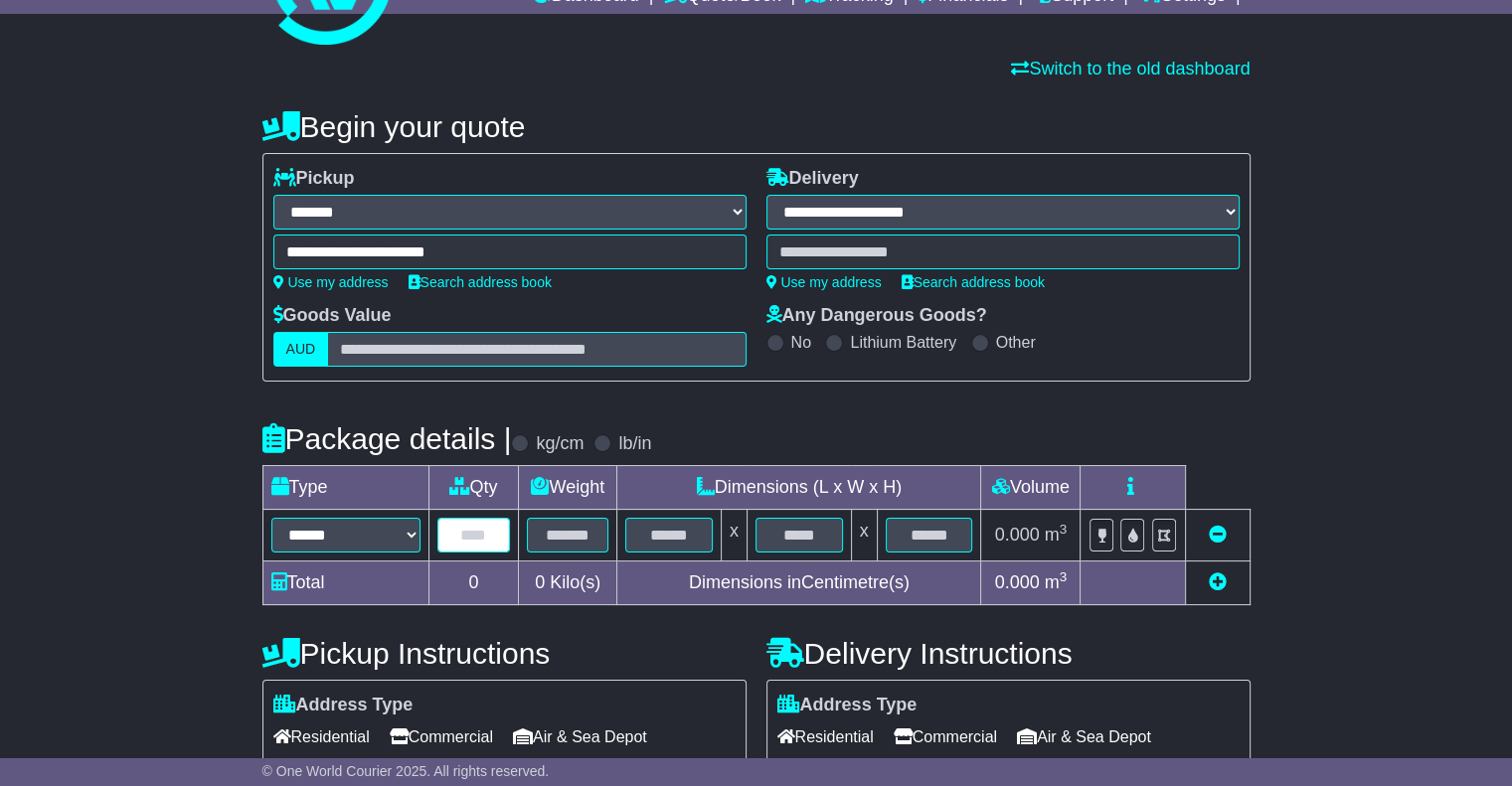 click at bounding box center [474, 535] 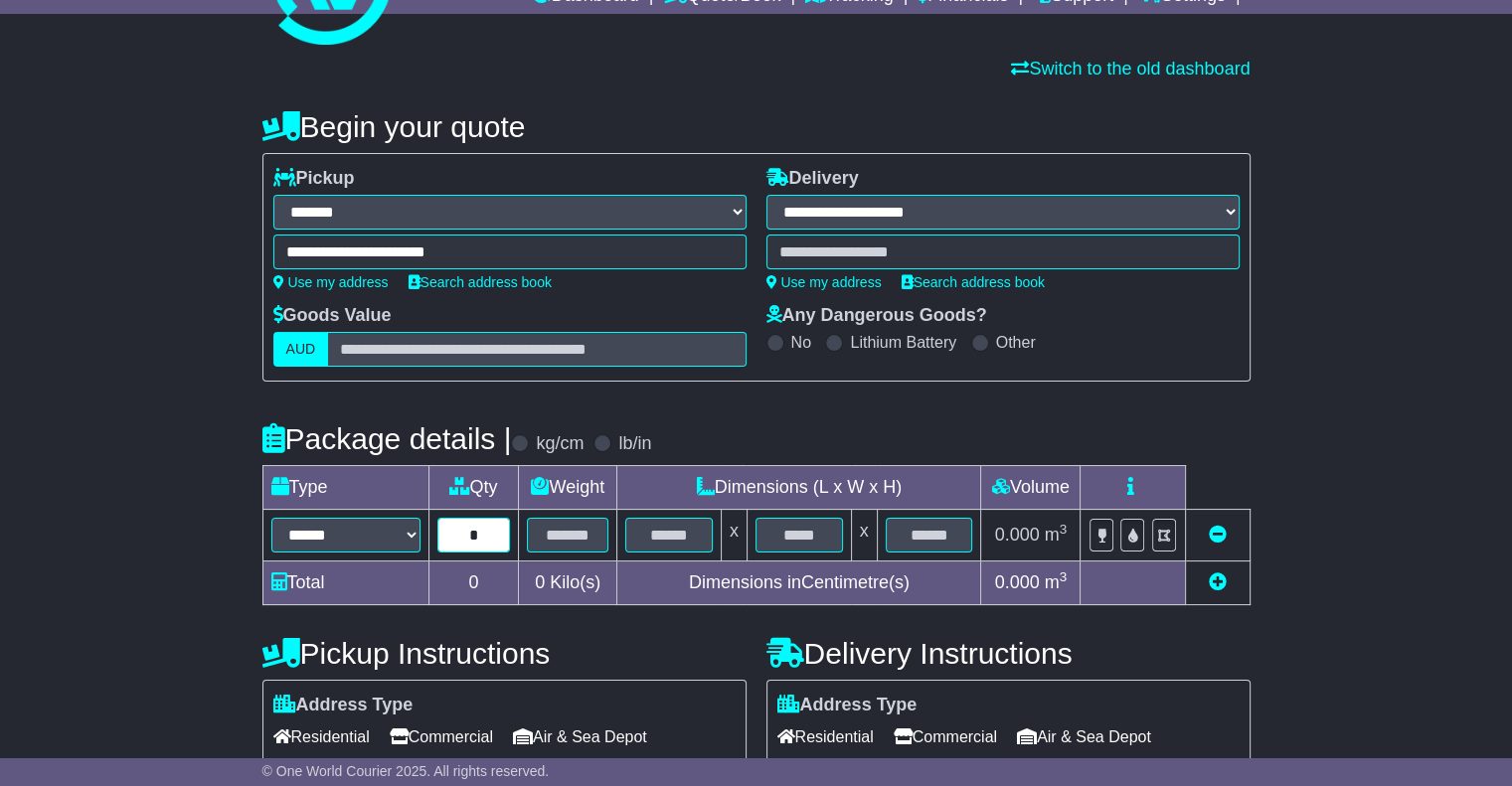type on "*" 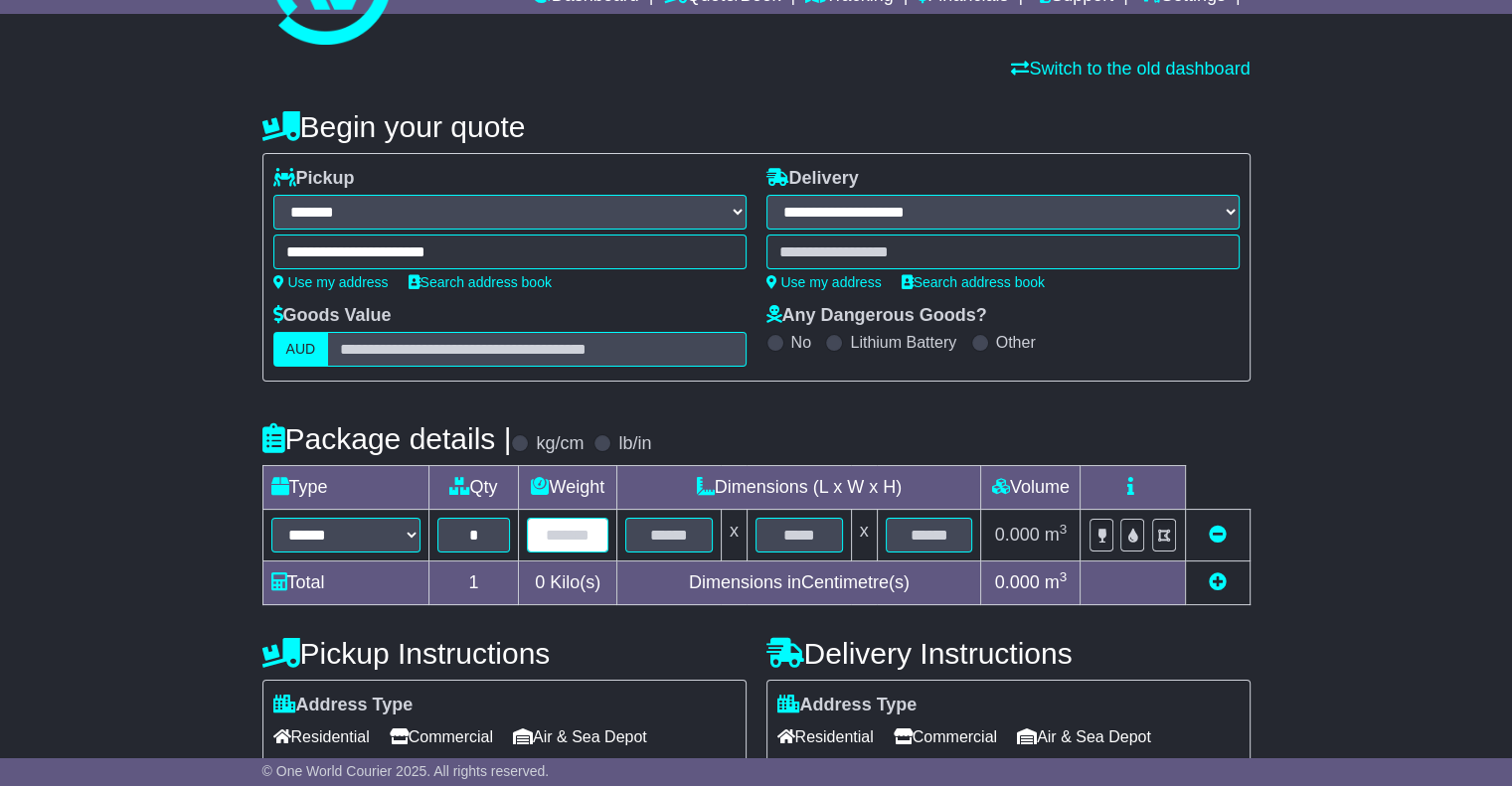 click at bounding box center [568, 535] 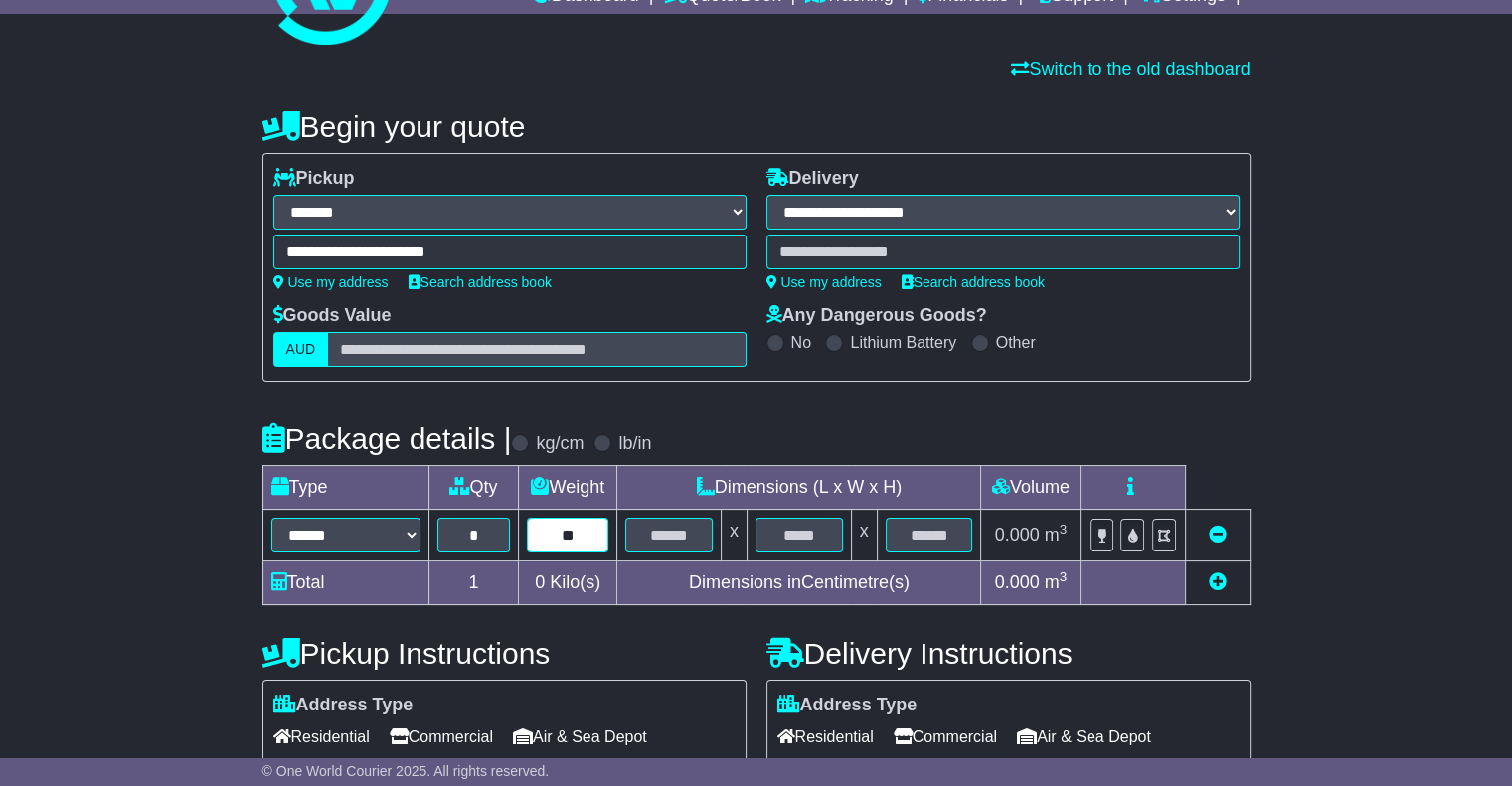 type on "**" 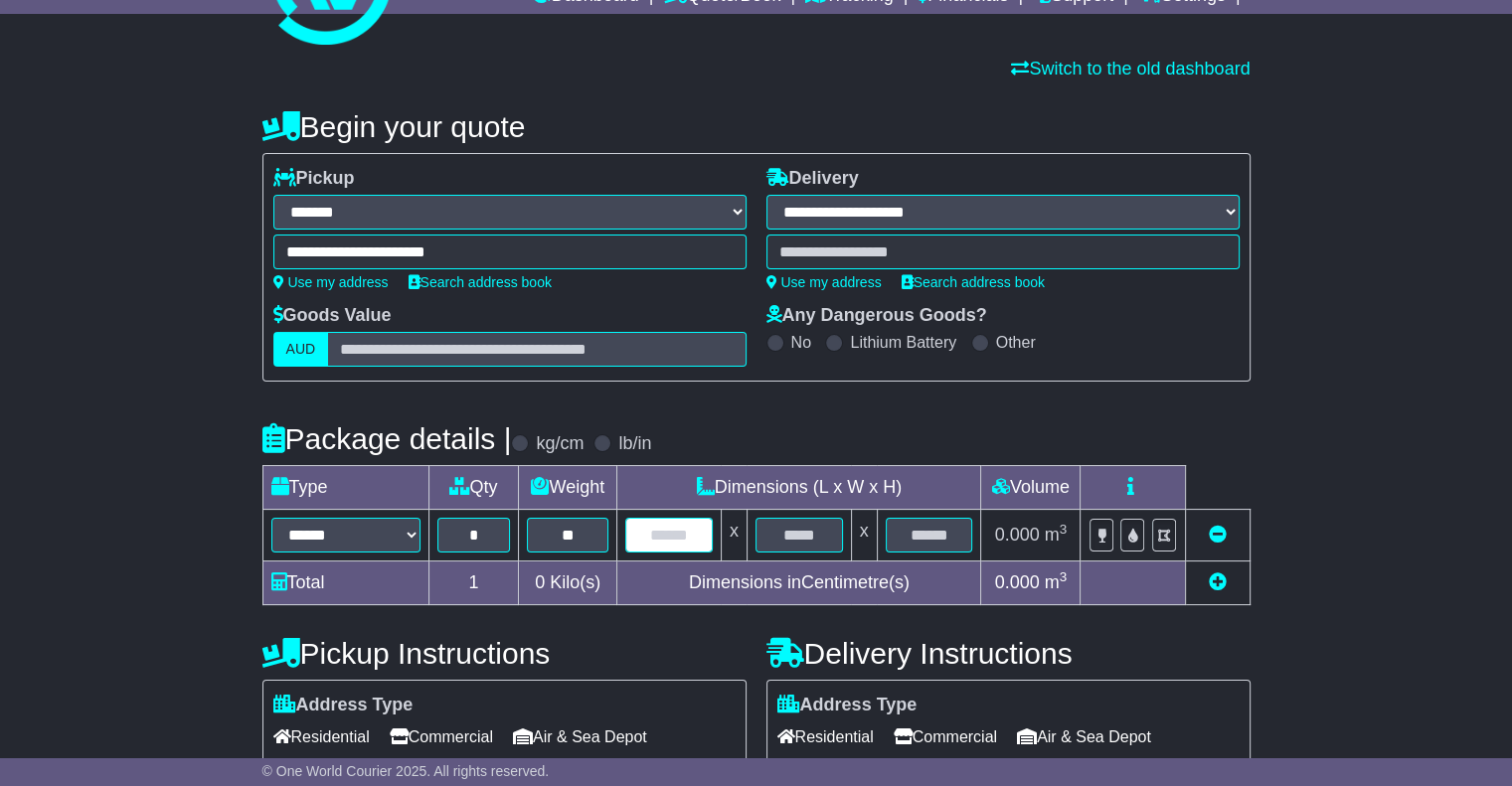 click at bounding box center (669, 535) 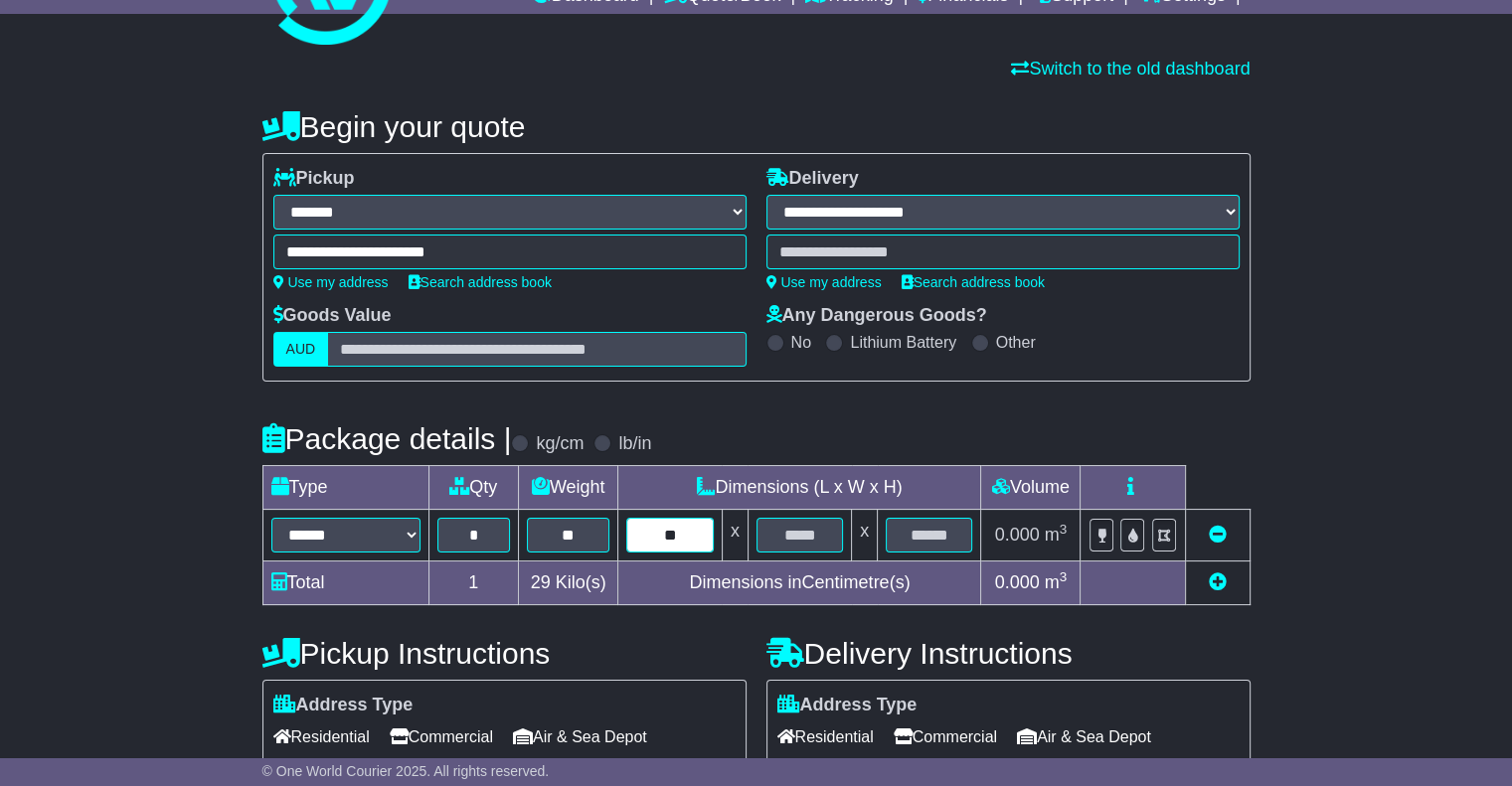 type on "**" 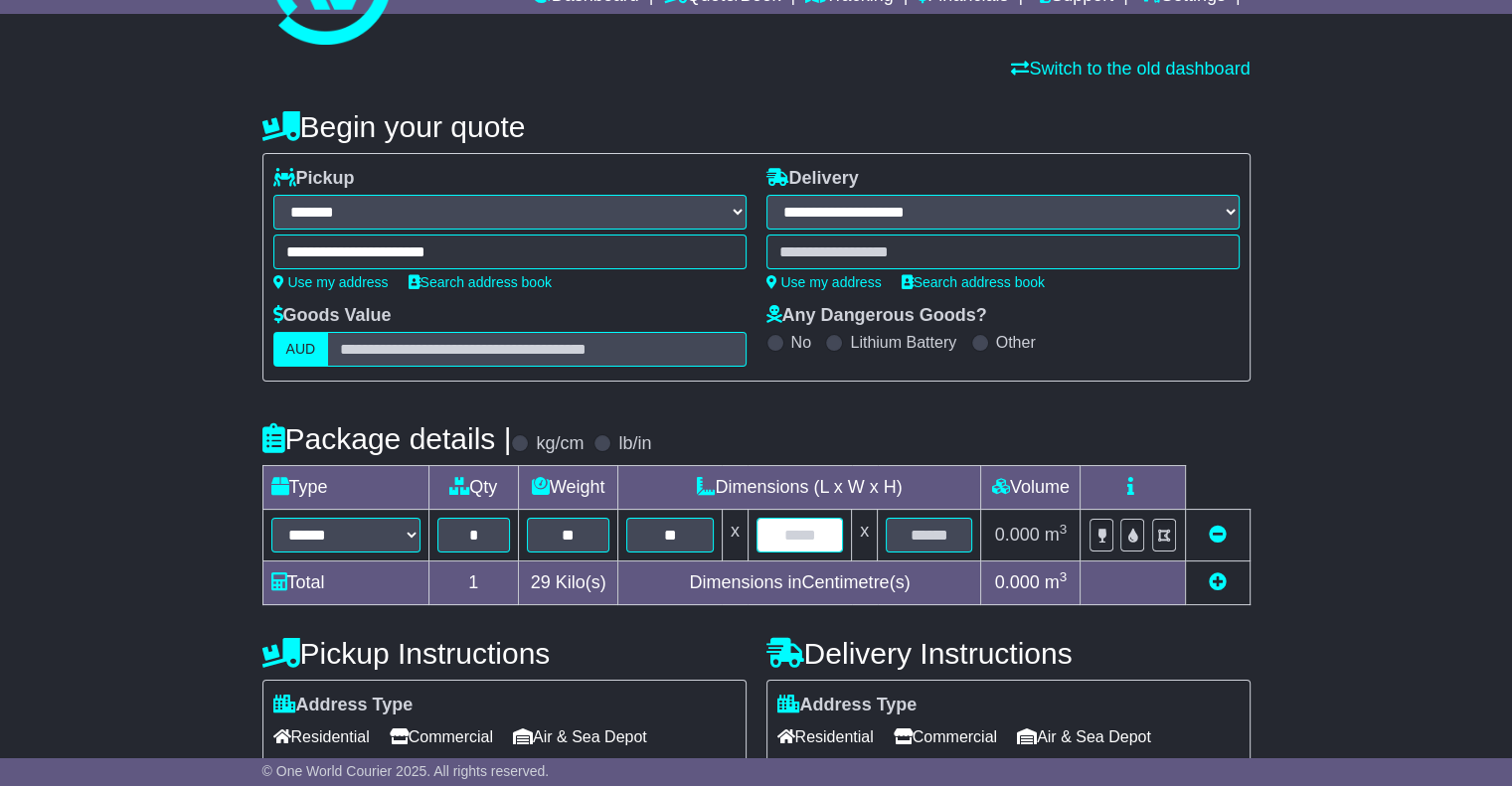 click at bounding box center [799, 535] 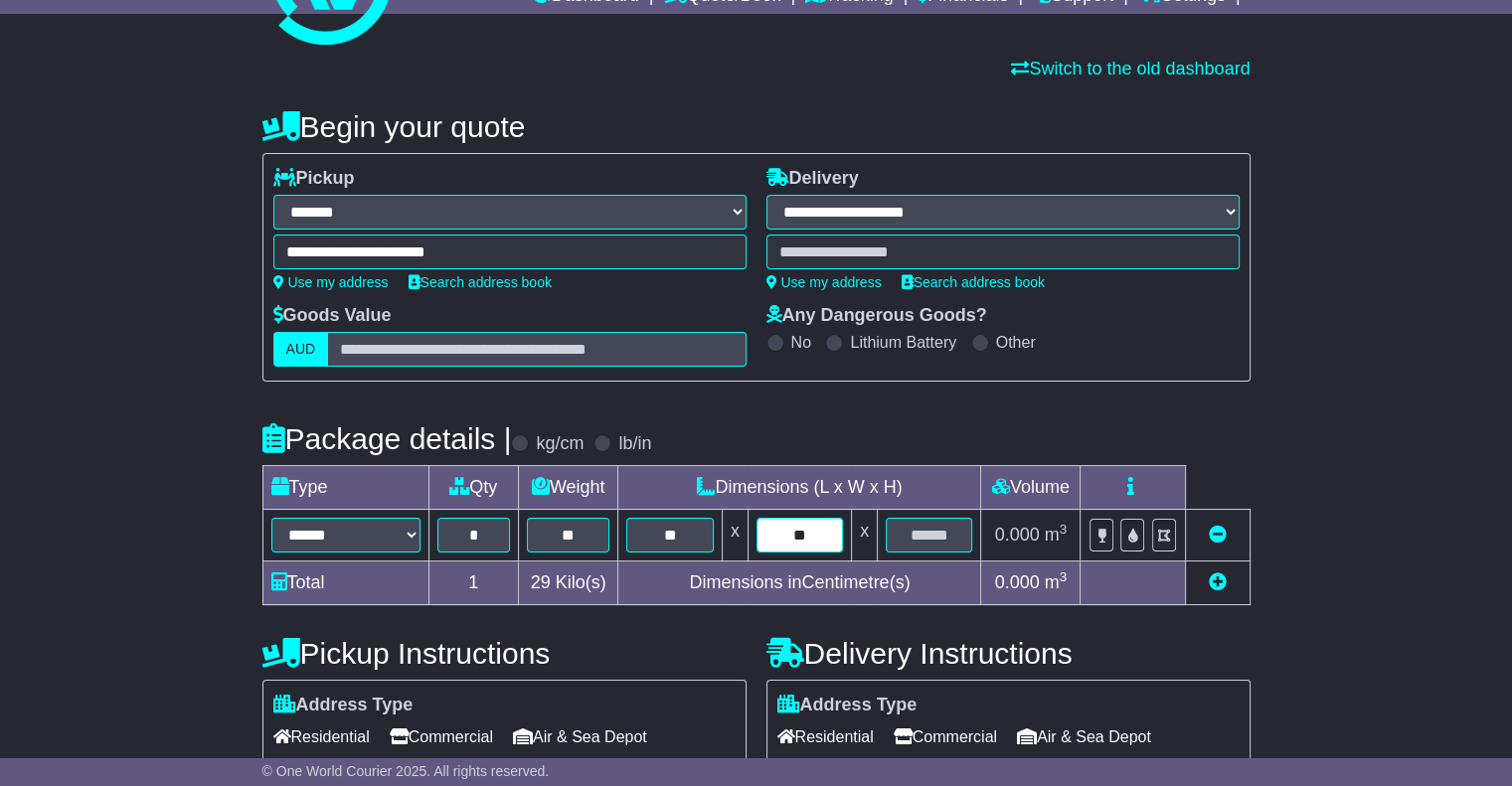 type on "**" 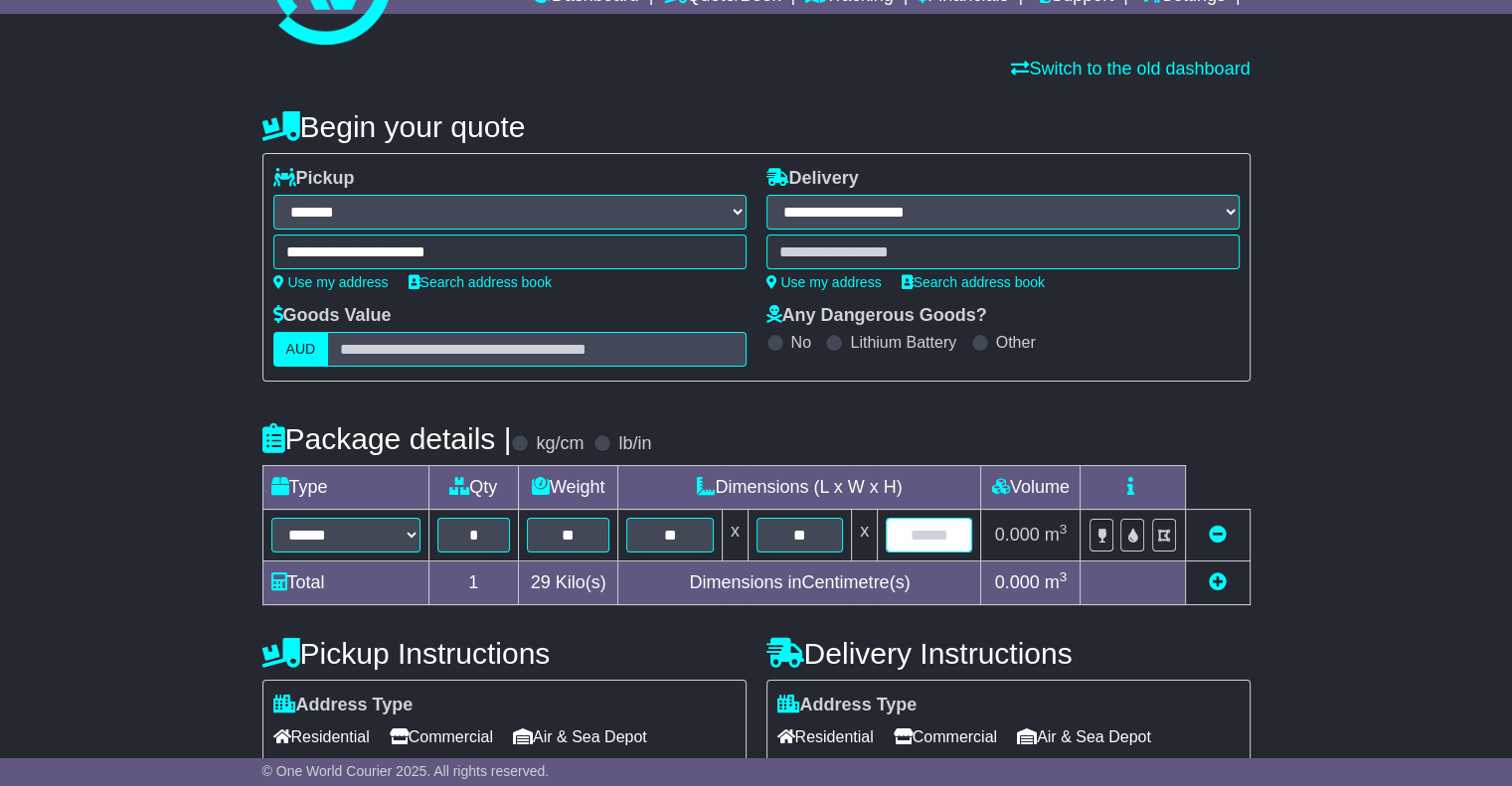 click at bounding box center (928, 535) 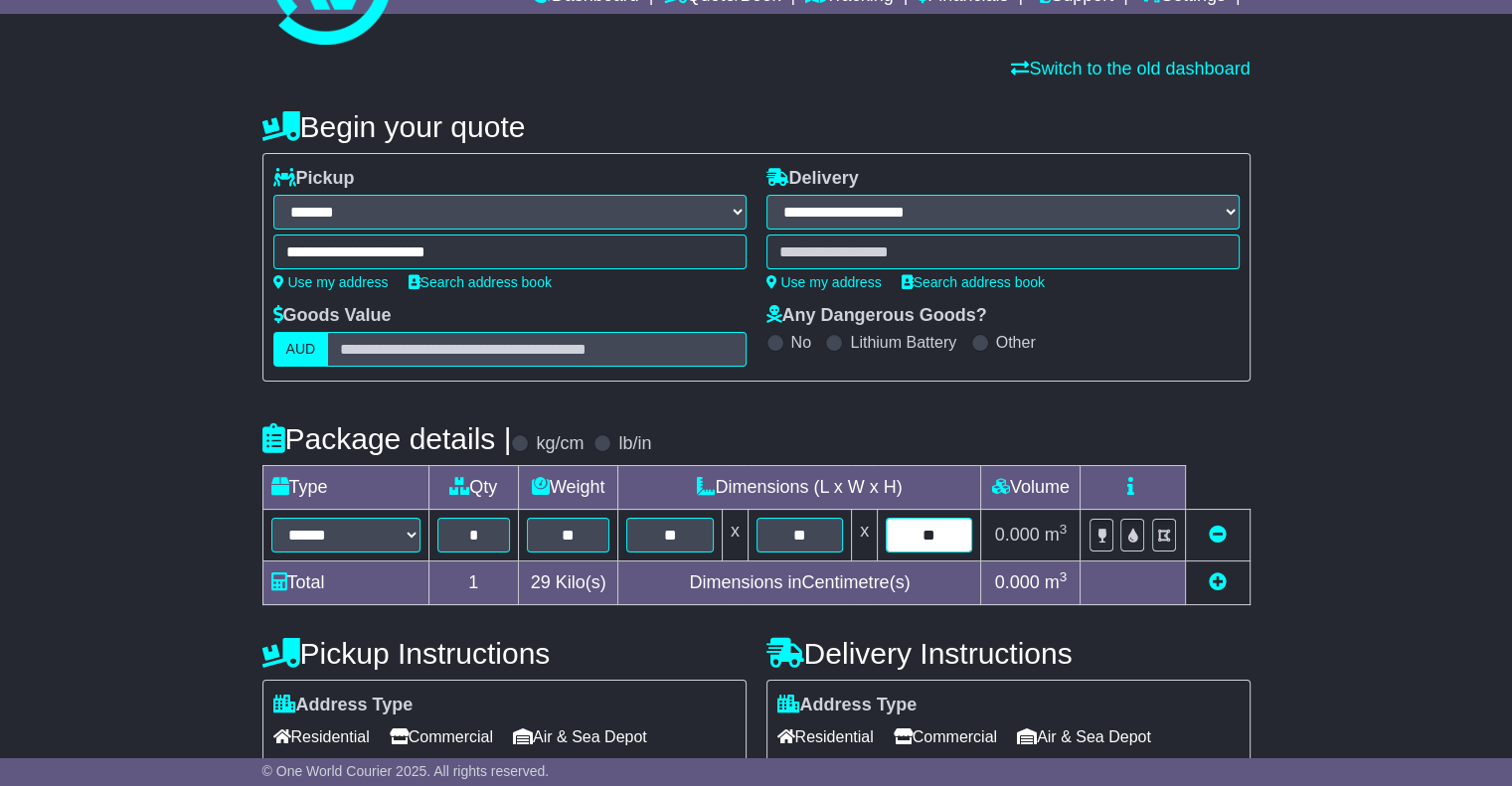 type on "**" 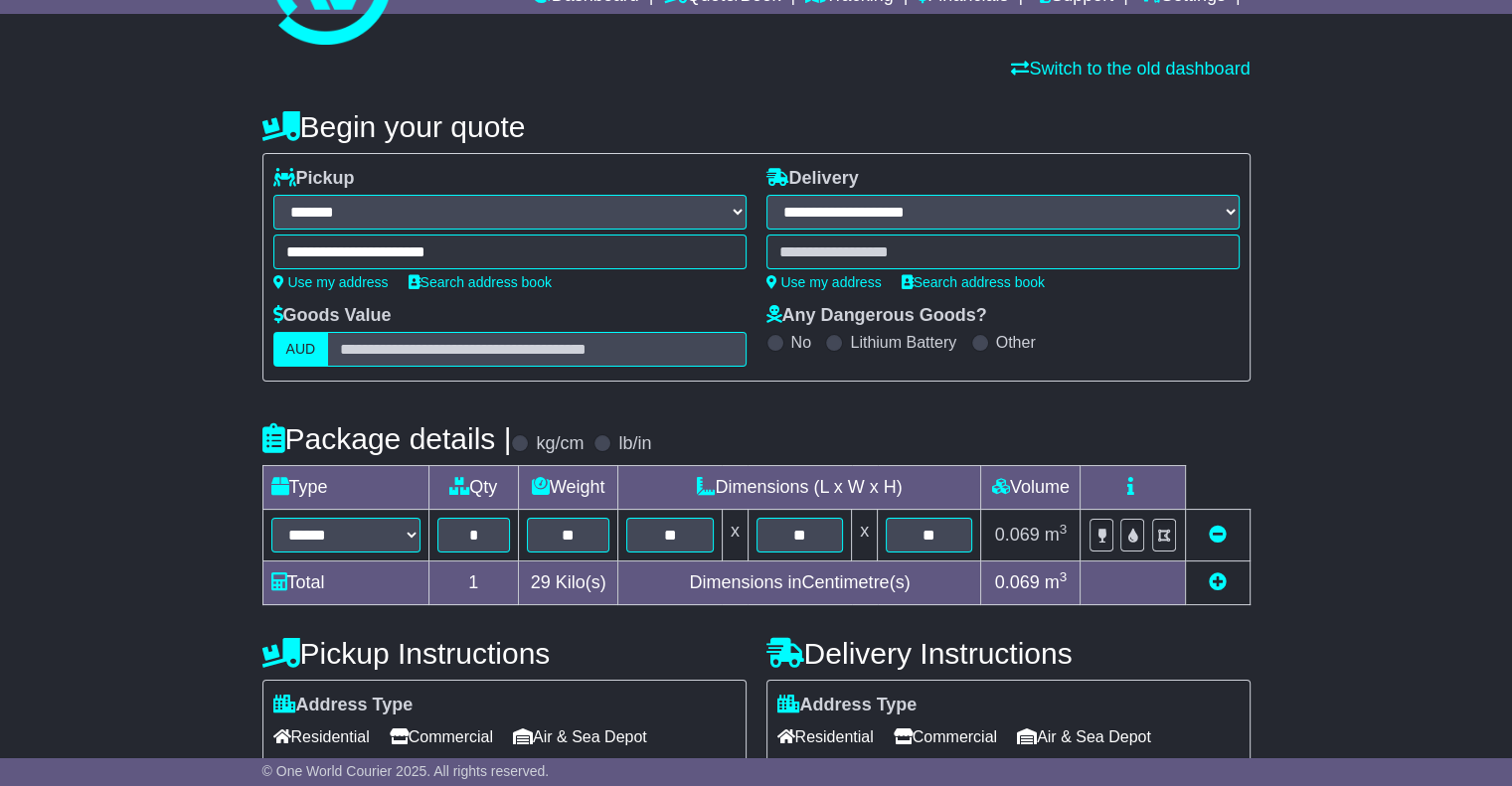 click on "**********" at bounding box center [756, 556] 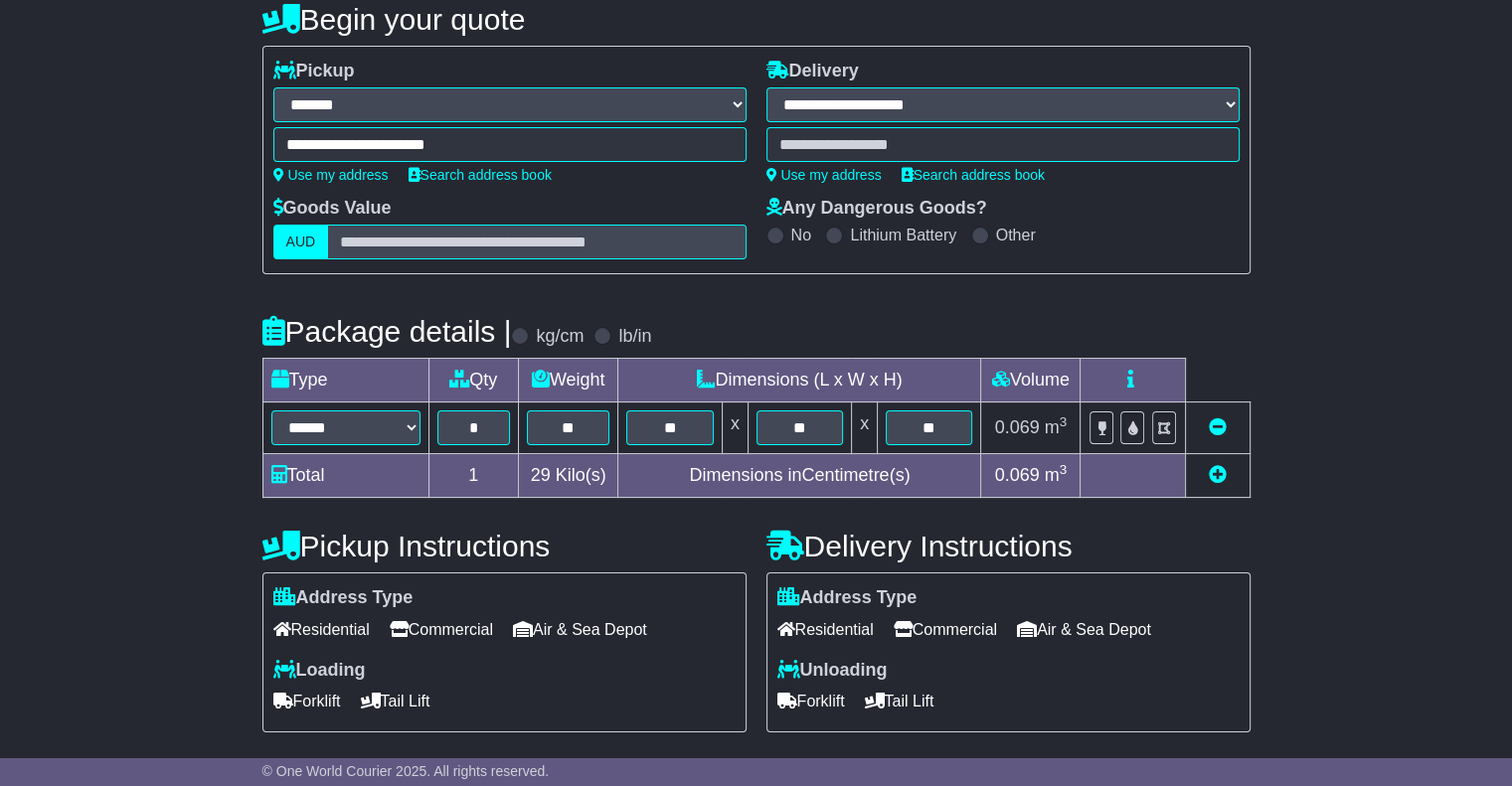 scroll, scrollTop: 374, scrollLeft: 0, axis: vertical 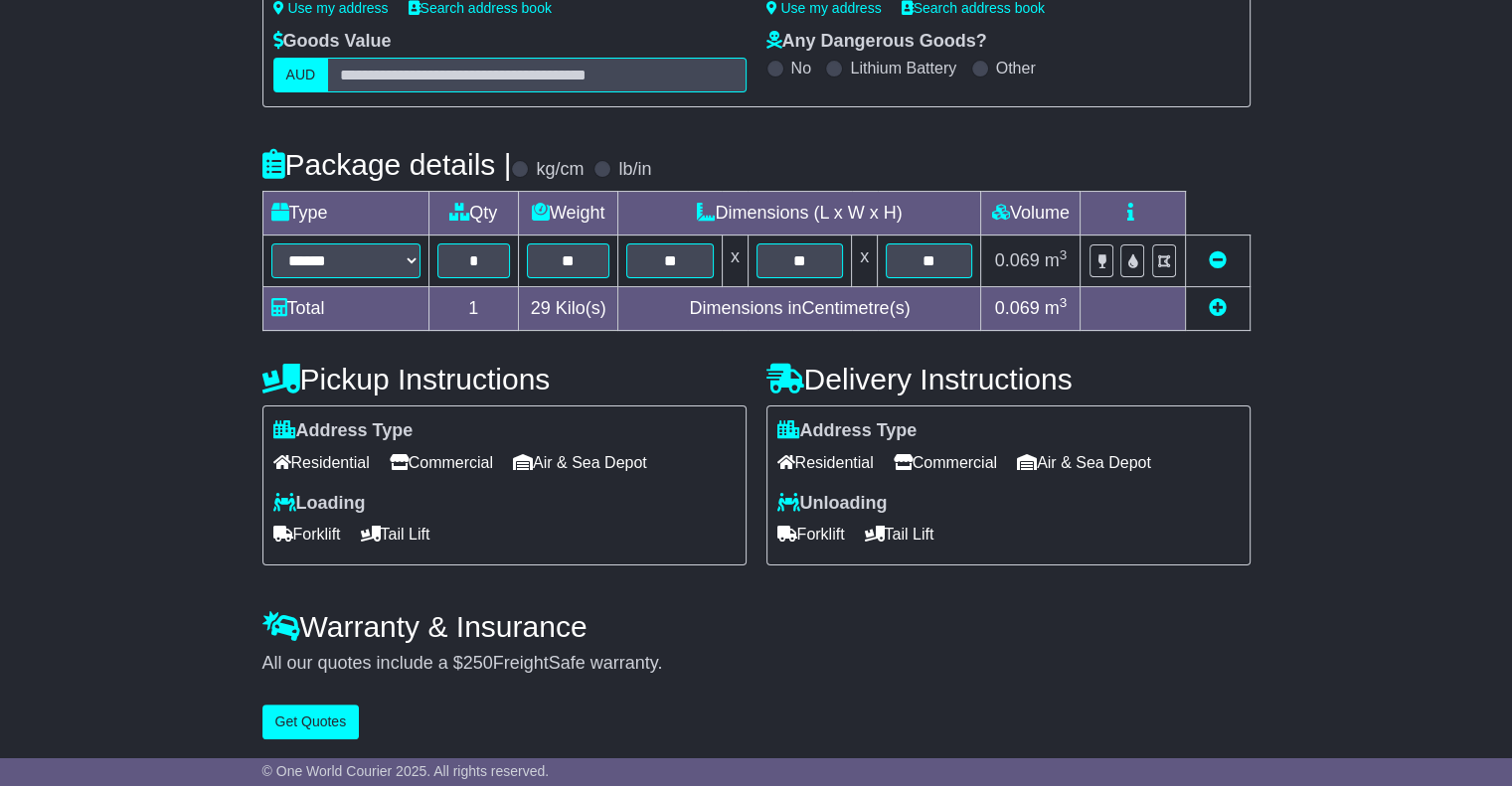 click on "Commercial" at bounding box center [441, 462] 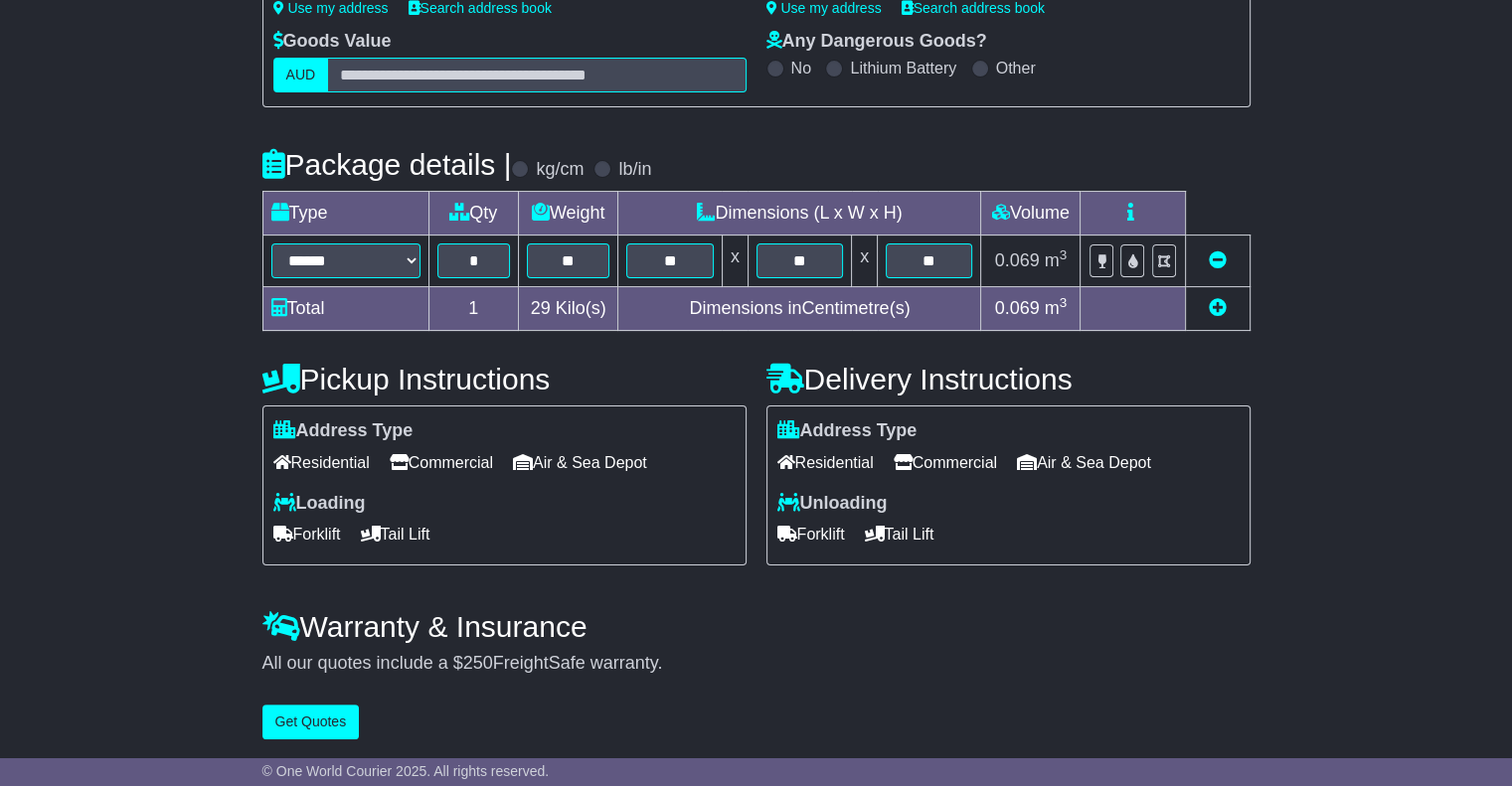 click on "Commercial" at bounding box center (945, 462) 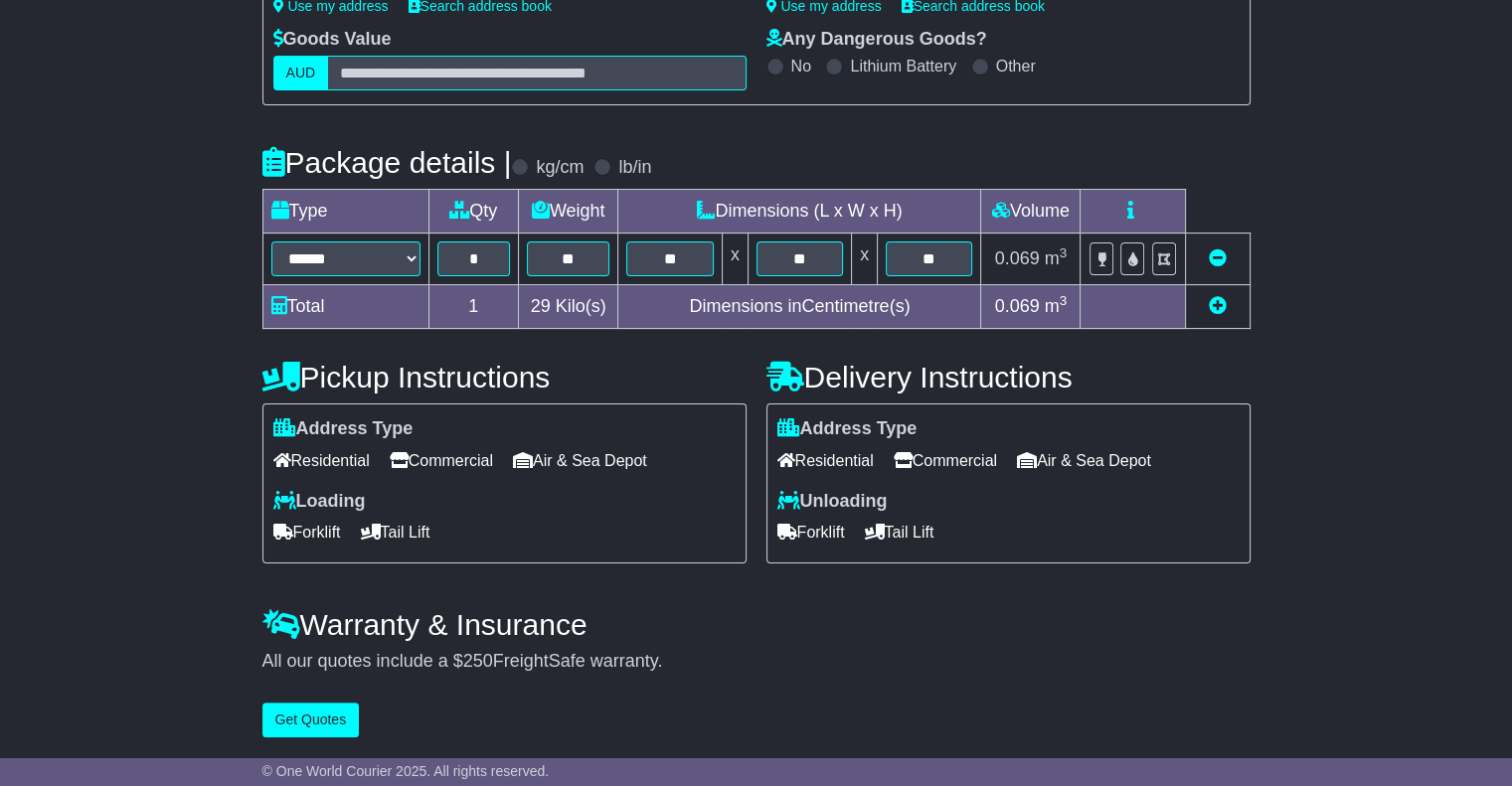 click on "Forklift" at bounding box center (307, 532) 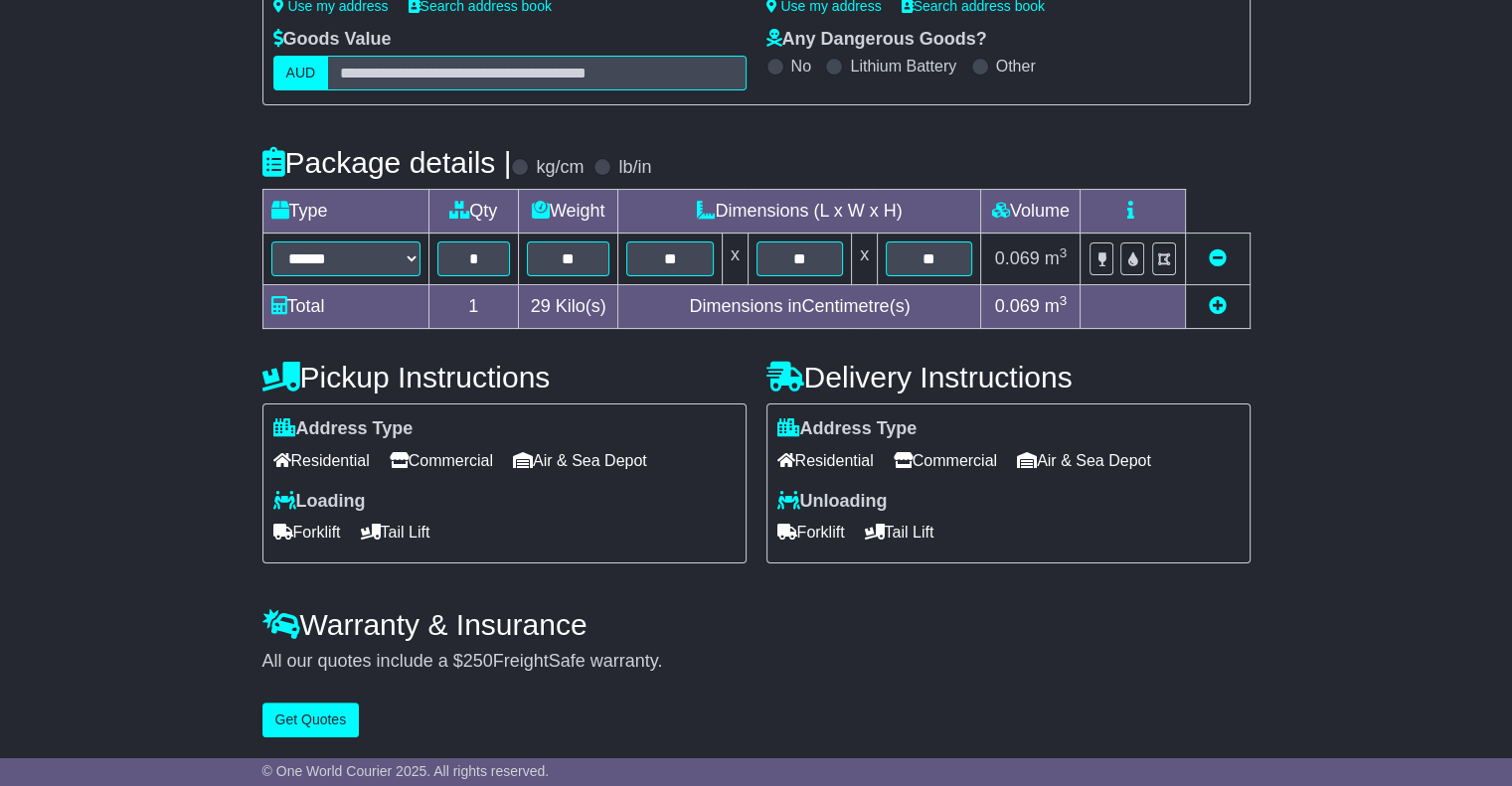 click on "Forklift" at bounding box center (811, 532) 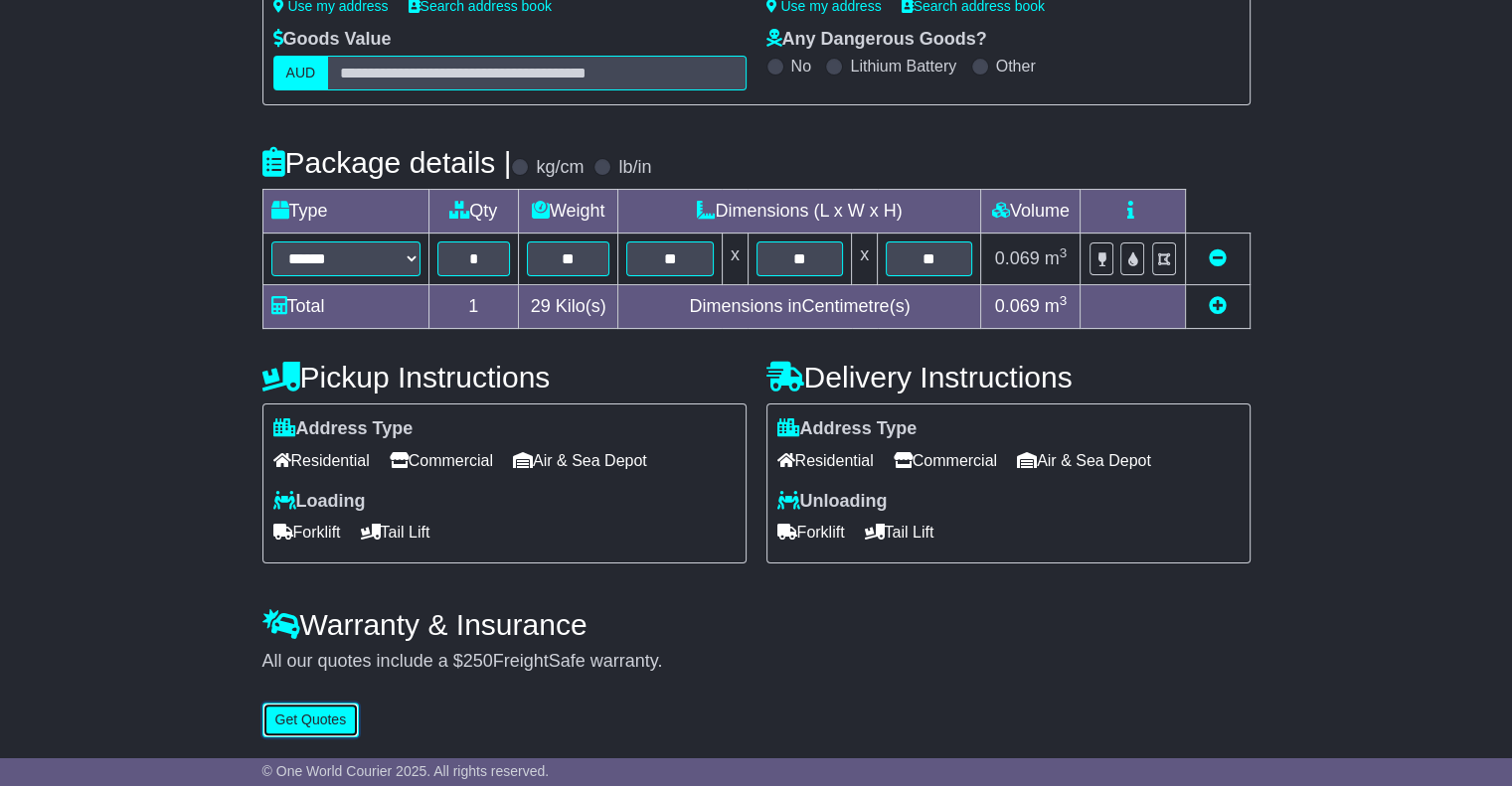 click on "Get Quotes" at bounding box center [311, 719] 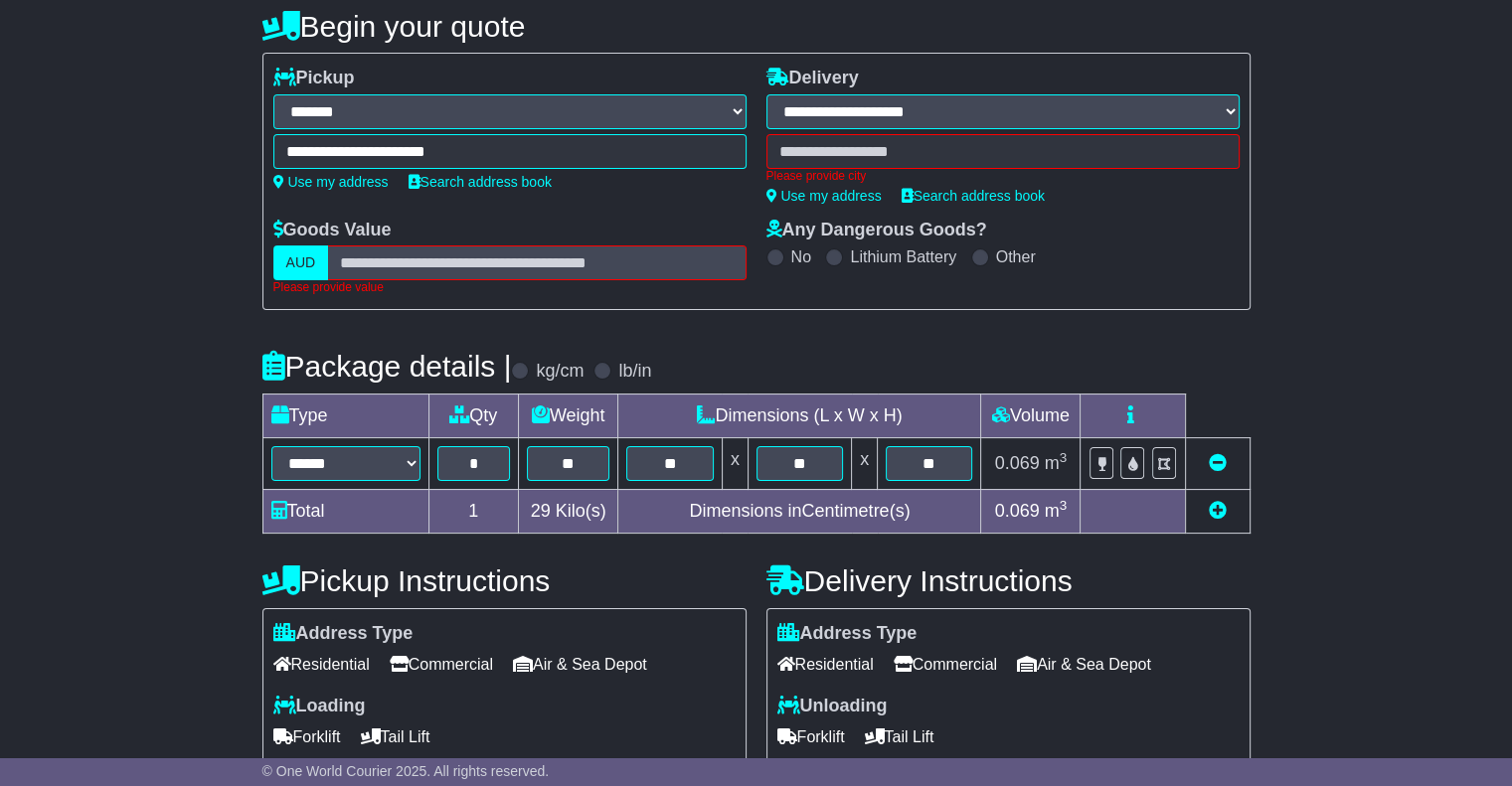 scroll, scrollTop: 78, scrollLeft: 0, axis: vertical 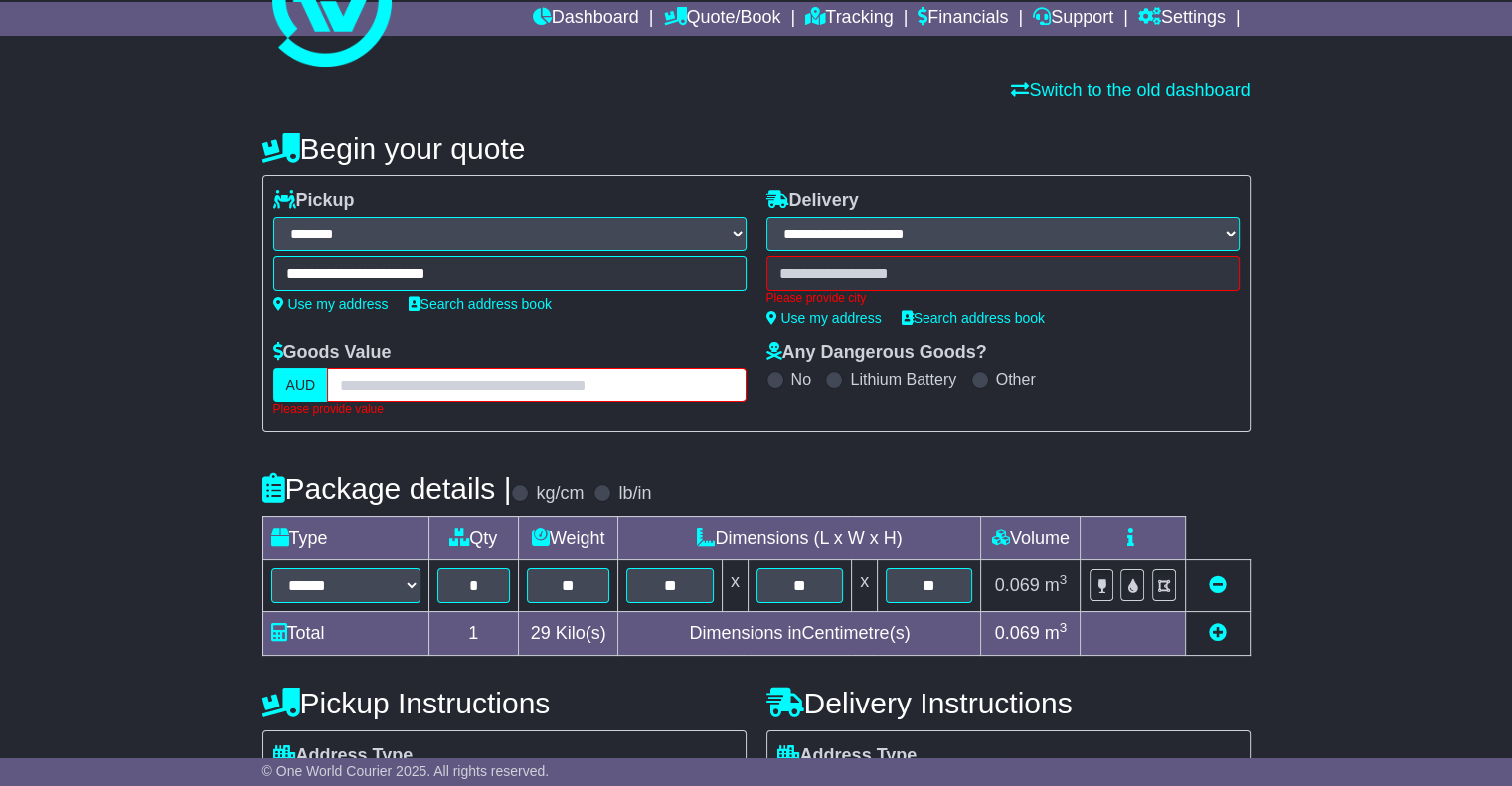 click at bounding box center [536, 385] 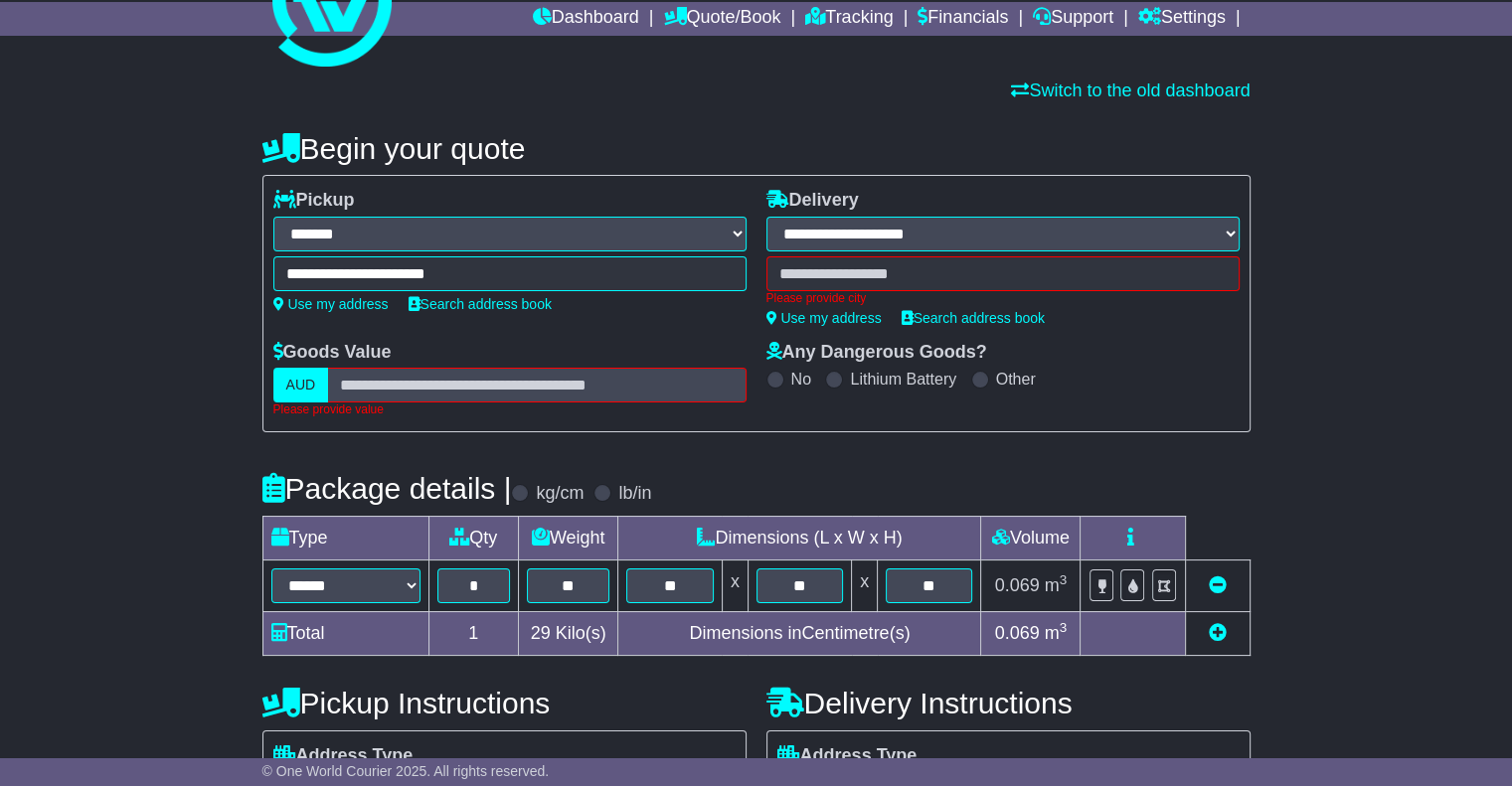 click on "**********" at bounding box center [756, 593] 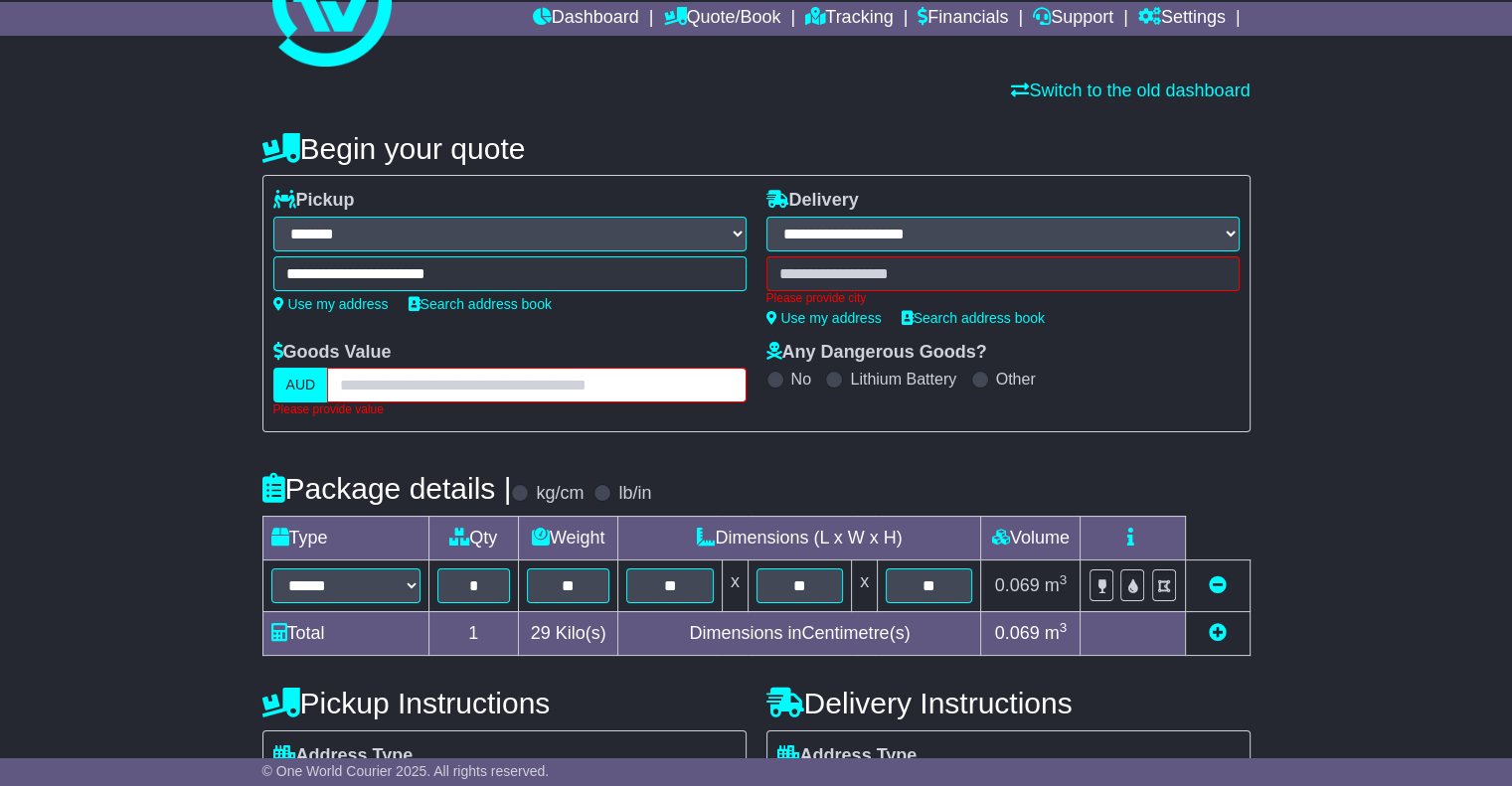 click at bounding box center (536, 385) 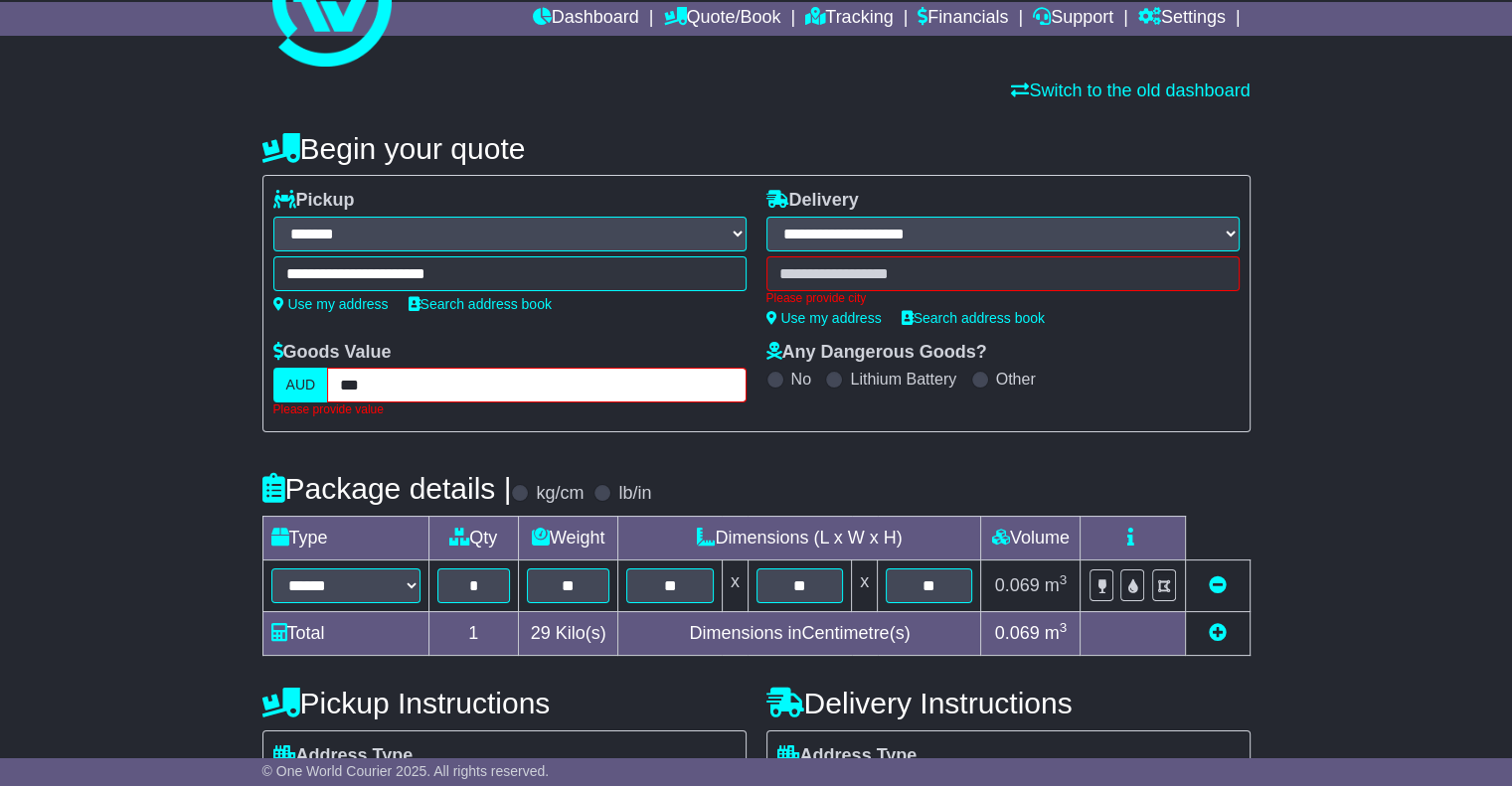type on "***" 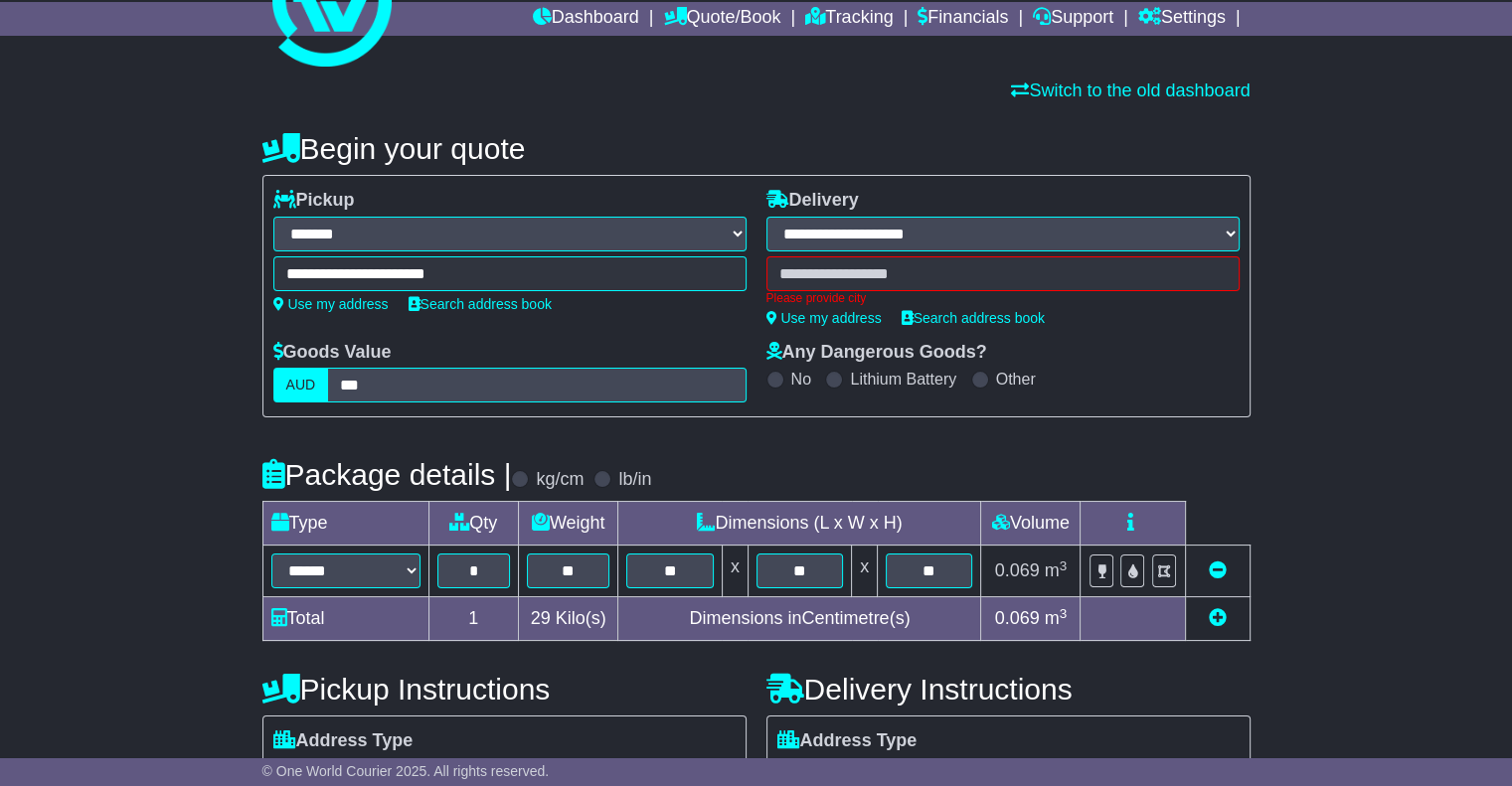 click on "**********" at bounding box center (756, 586) 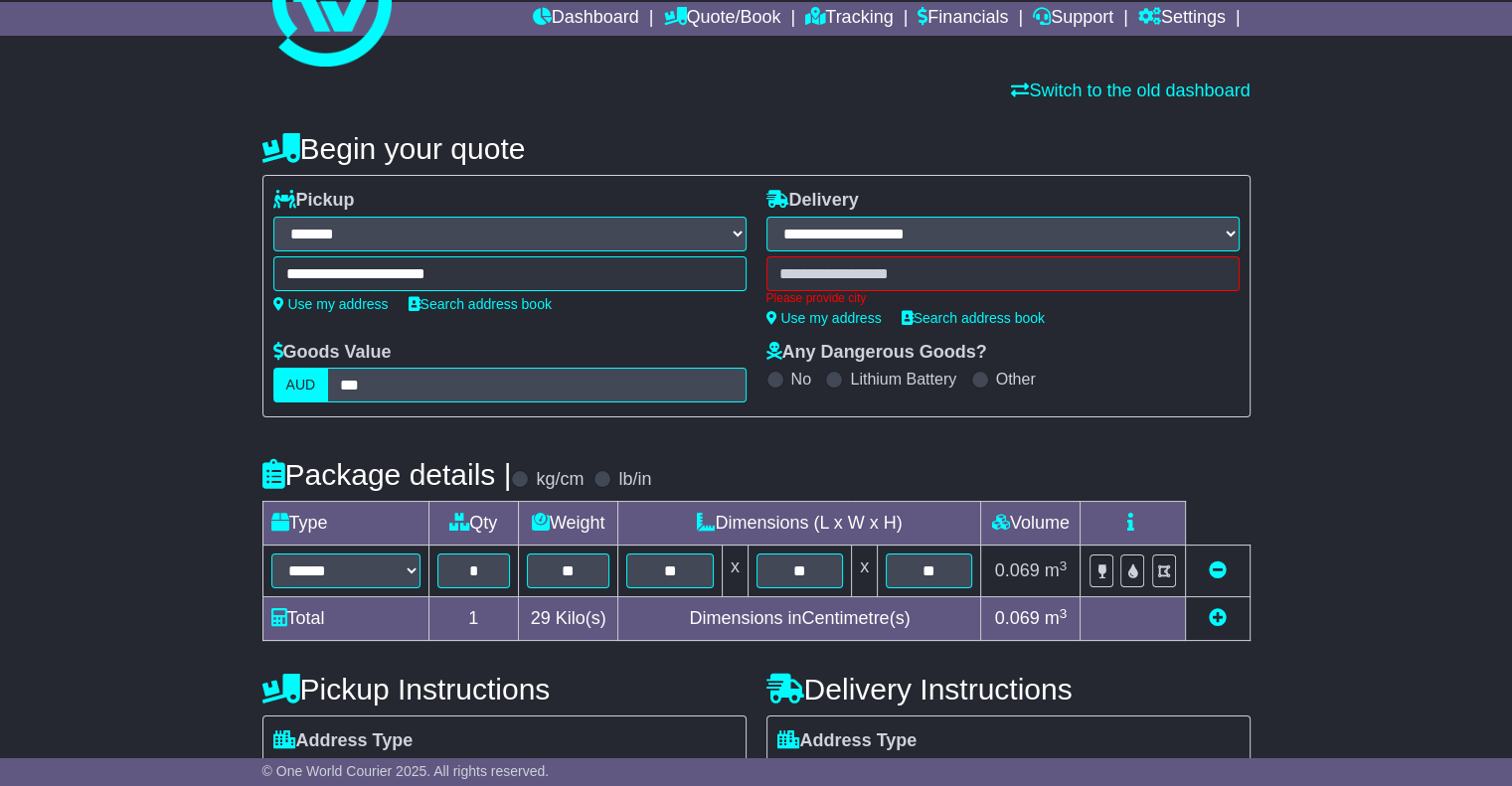 scroll, scrollTop: 392, scrollLeft: 0, axis: vertical 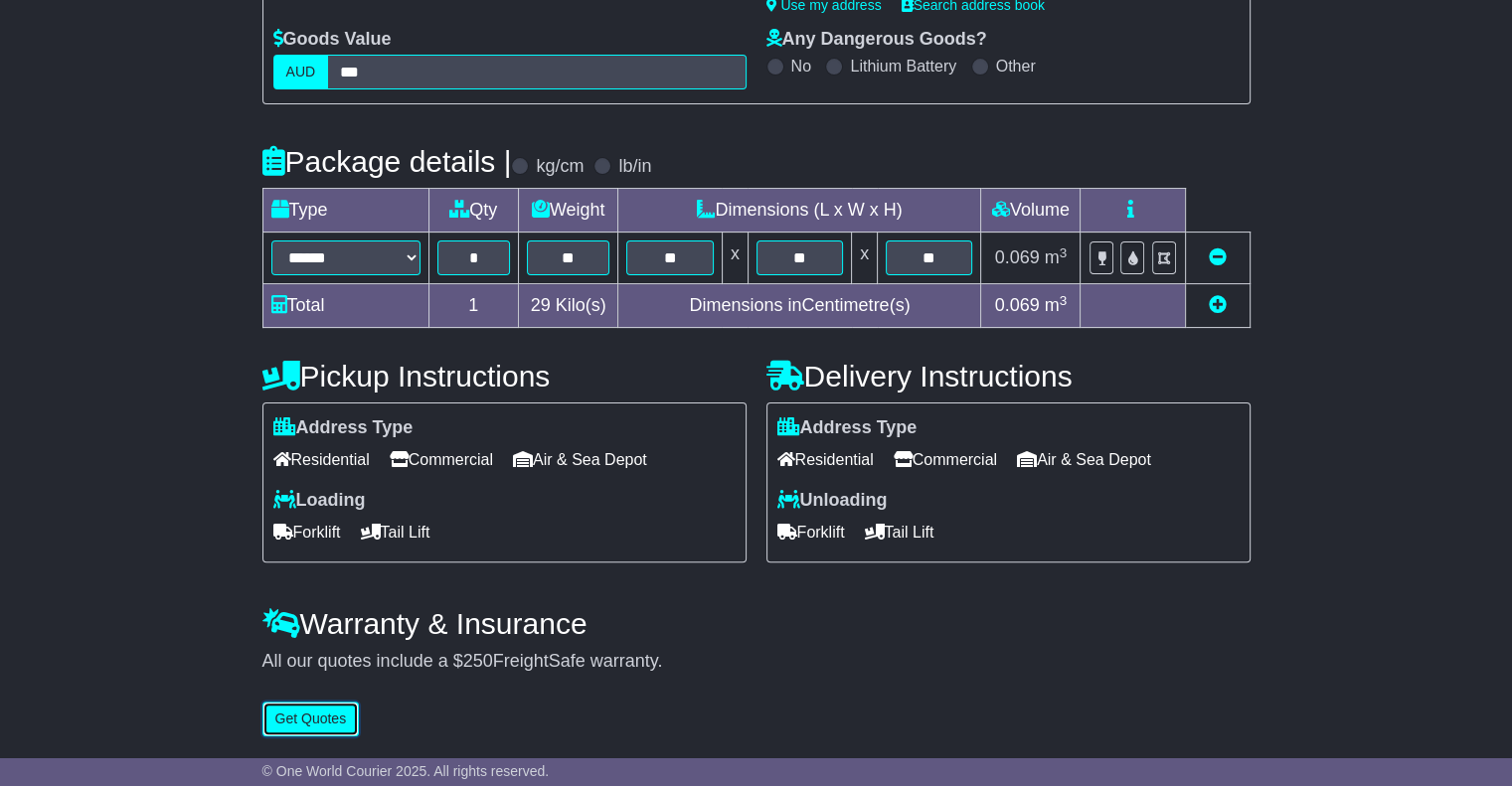 click on "Get Quotes" at bounding box center [311, 718] 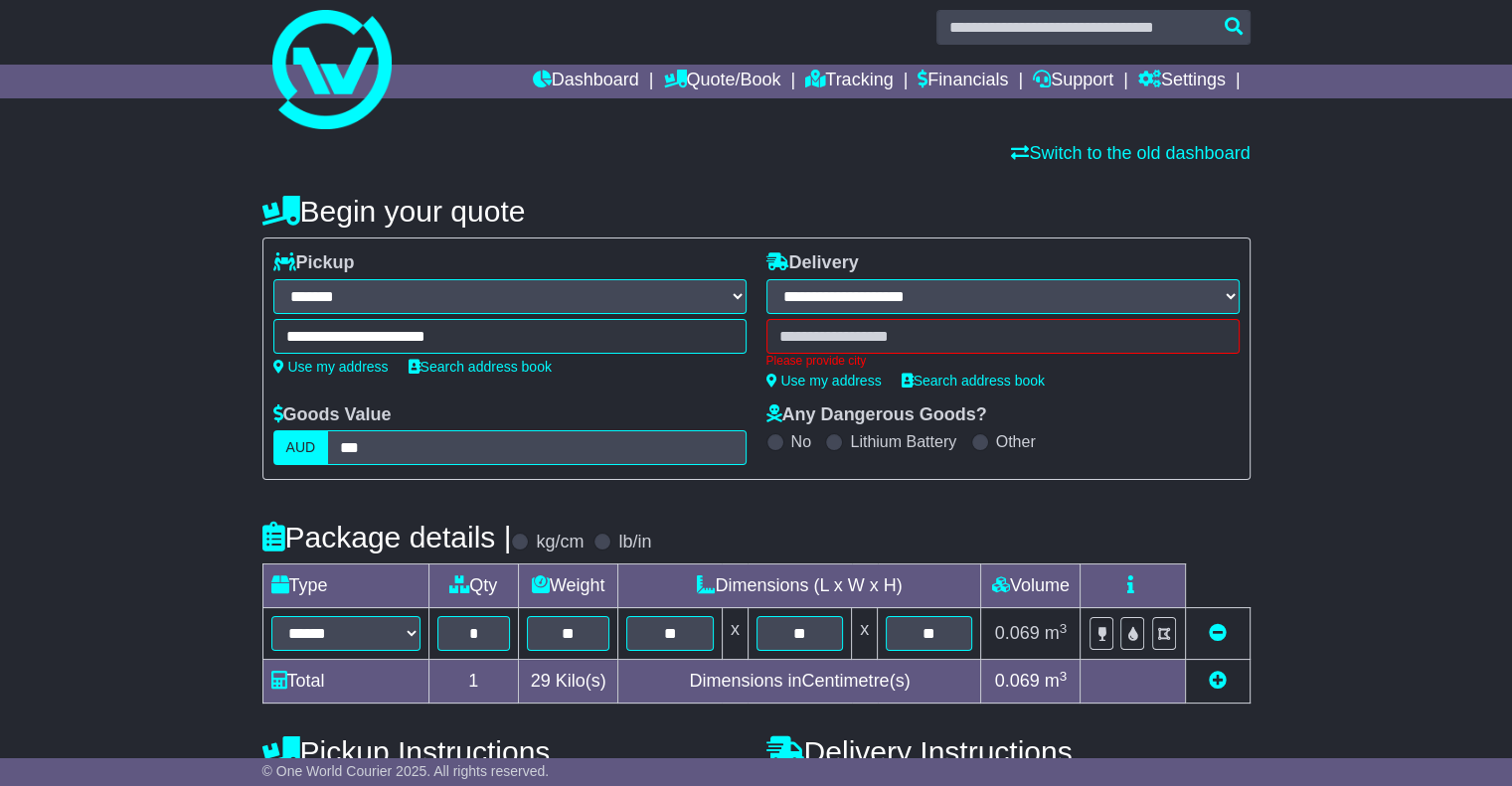 scroll, scrollTop: 0, scrollLeft: 0, axis: both 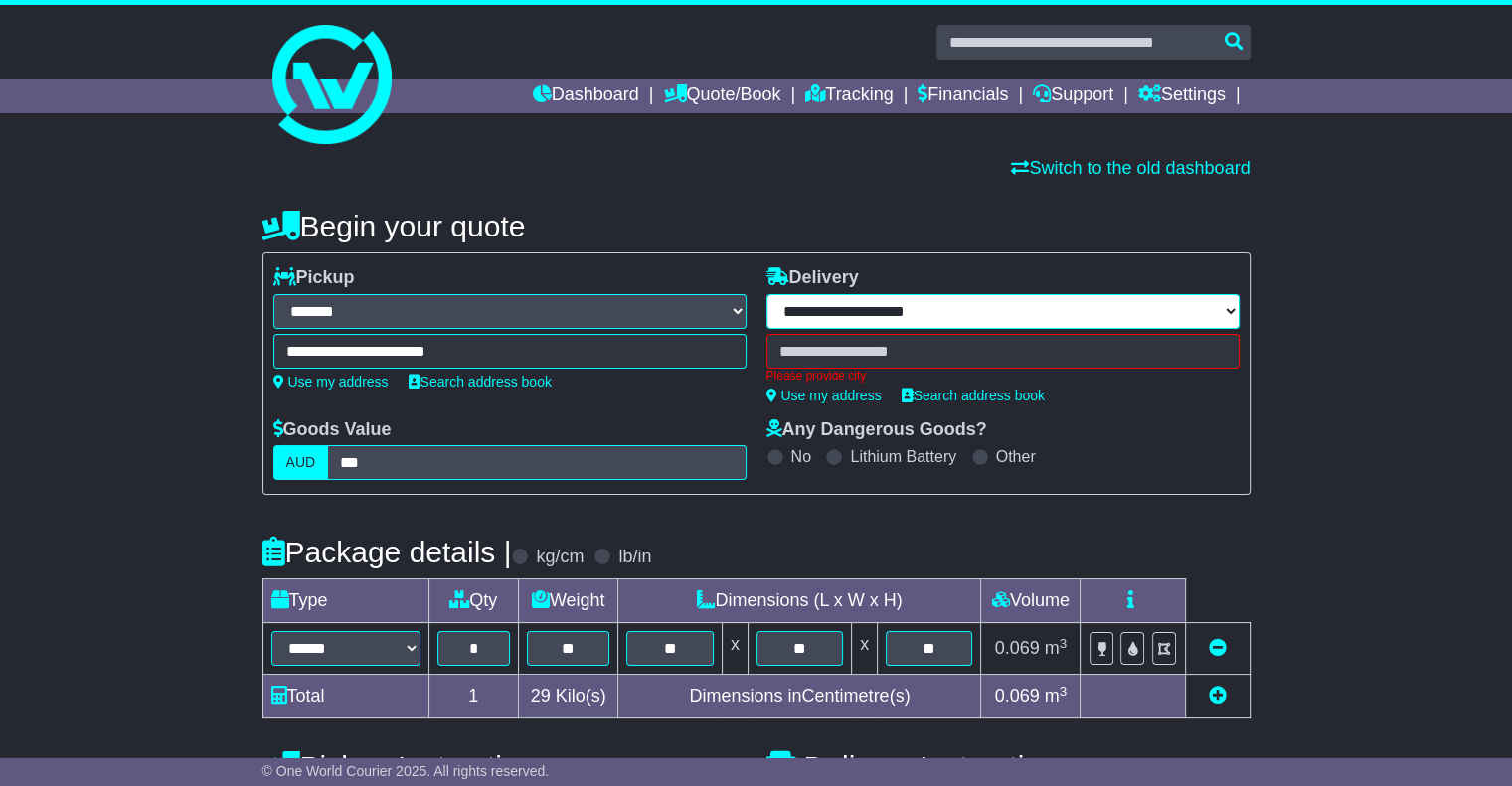 click on "**********" at bounding box center [1003, 311] 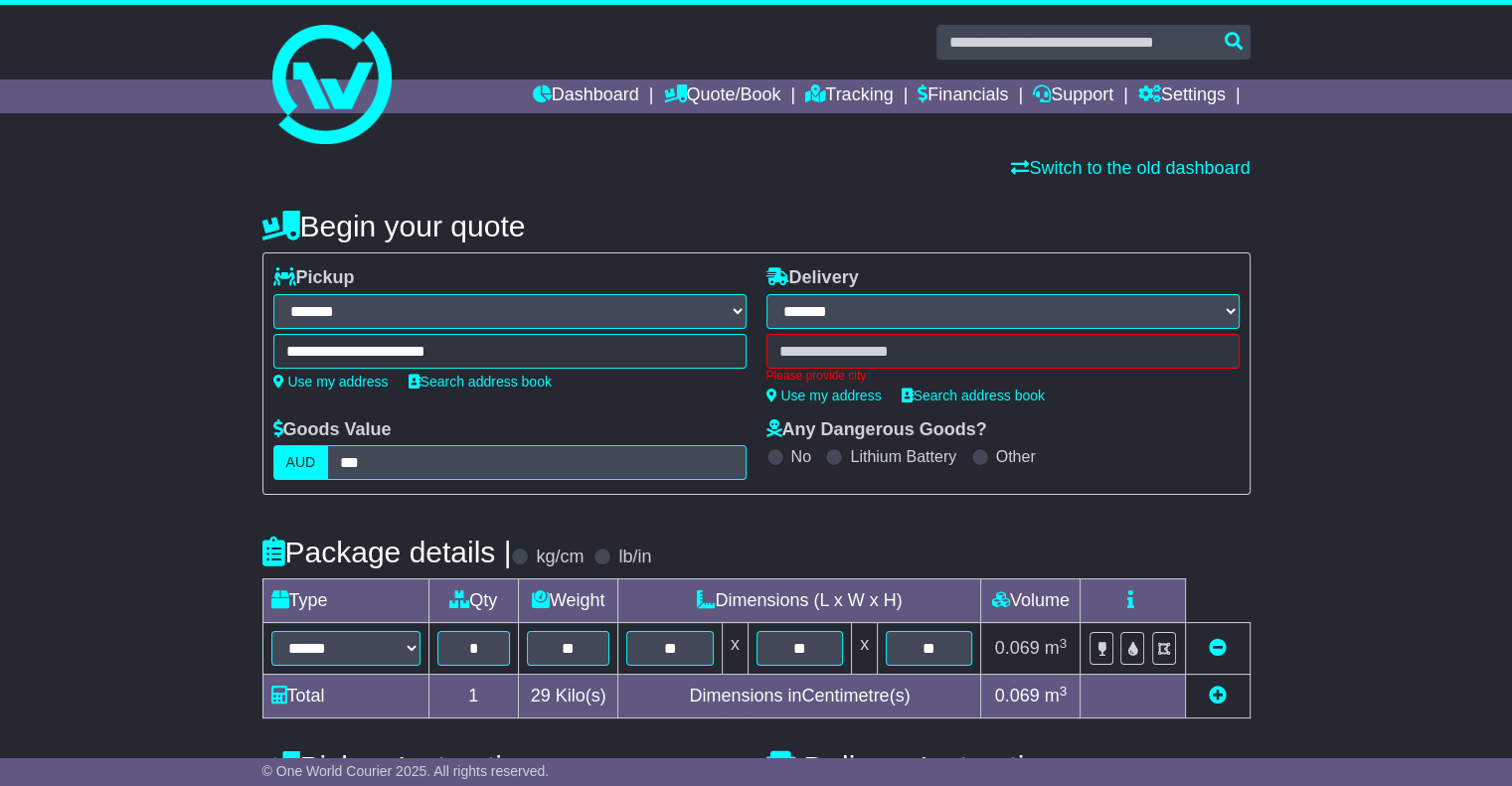 click on "**********" at bounding box center [756, 664] 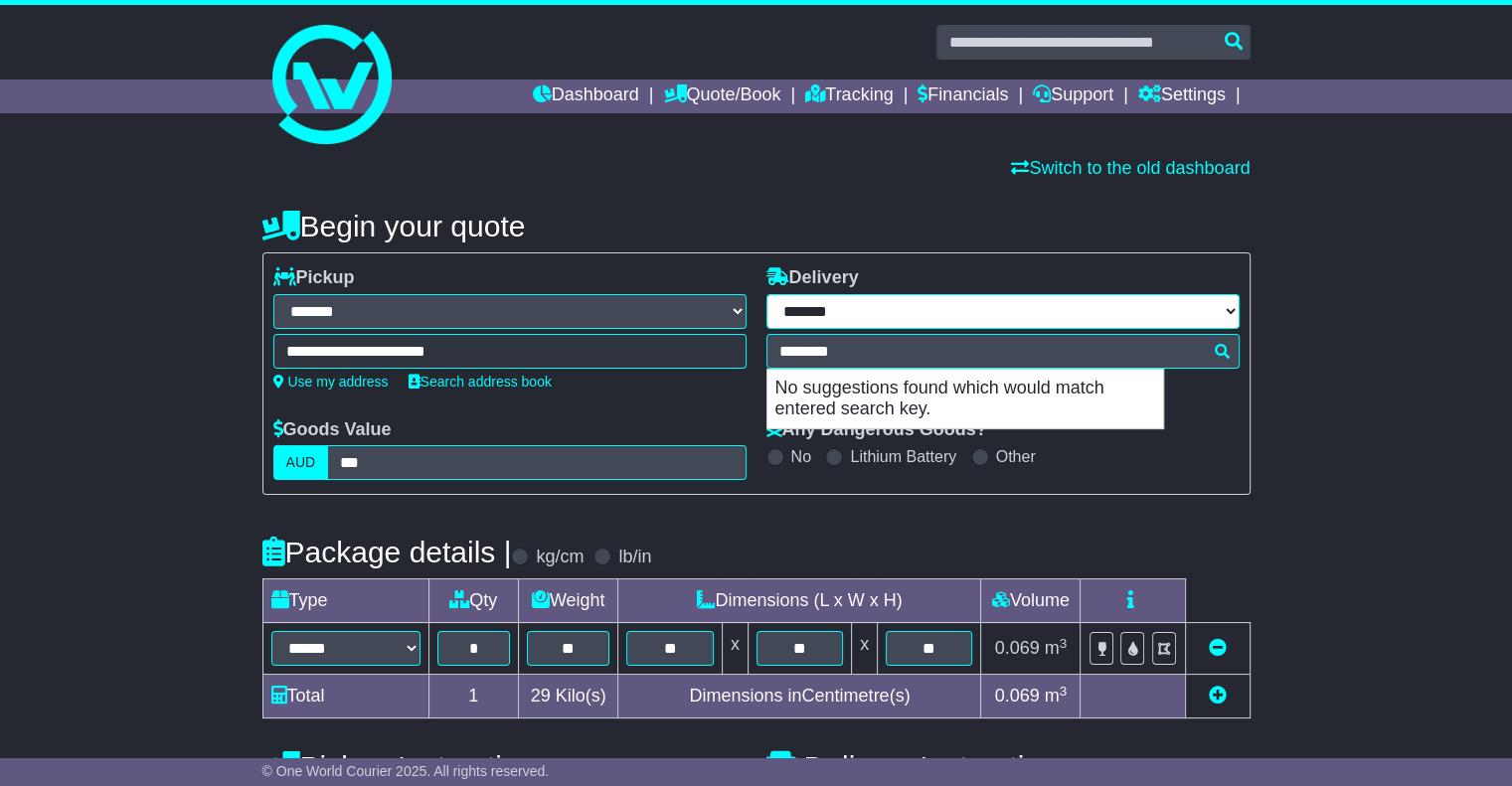 click on "**********" at bounding box center (1003, 311) 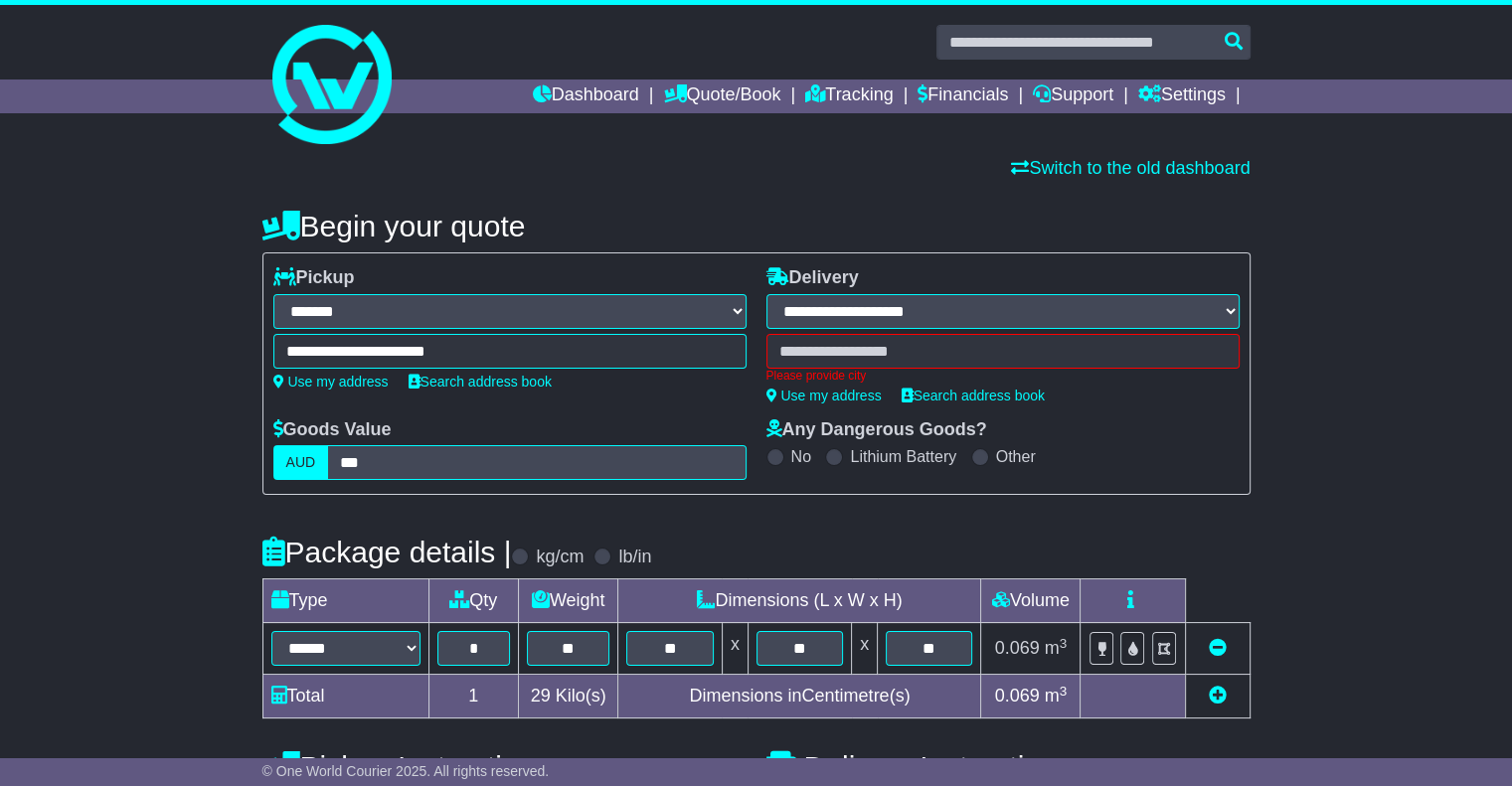 click on "**********" at bounding box center (1003, 311) 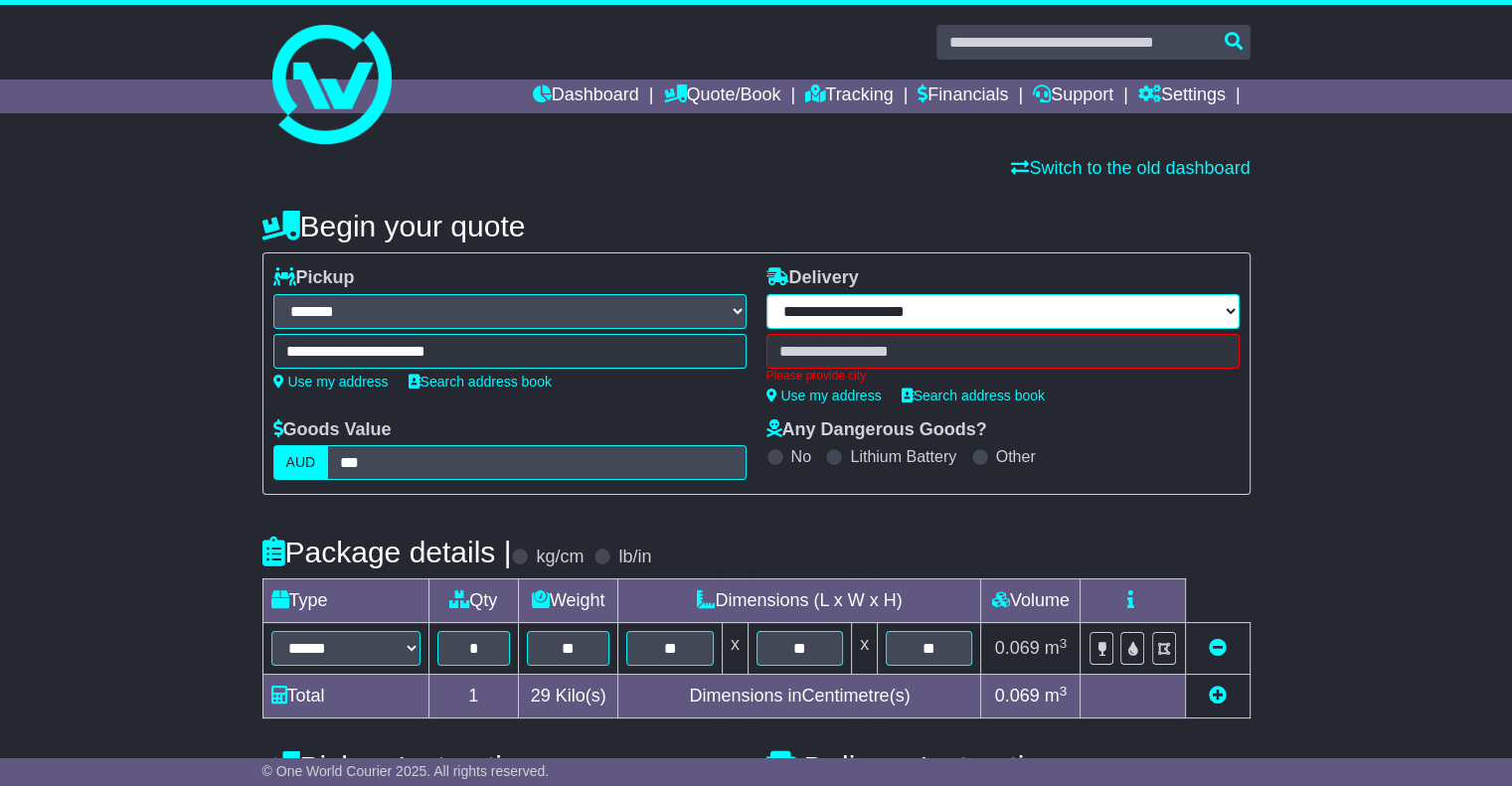 click on "**********" at bounding box center [1003, 311] 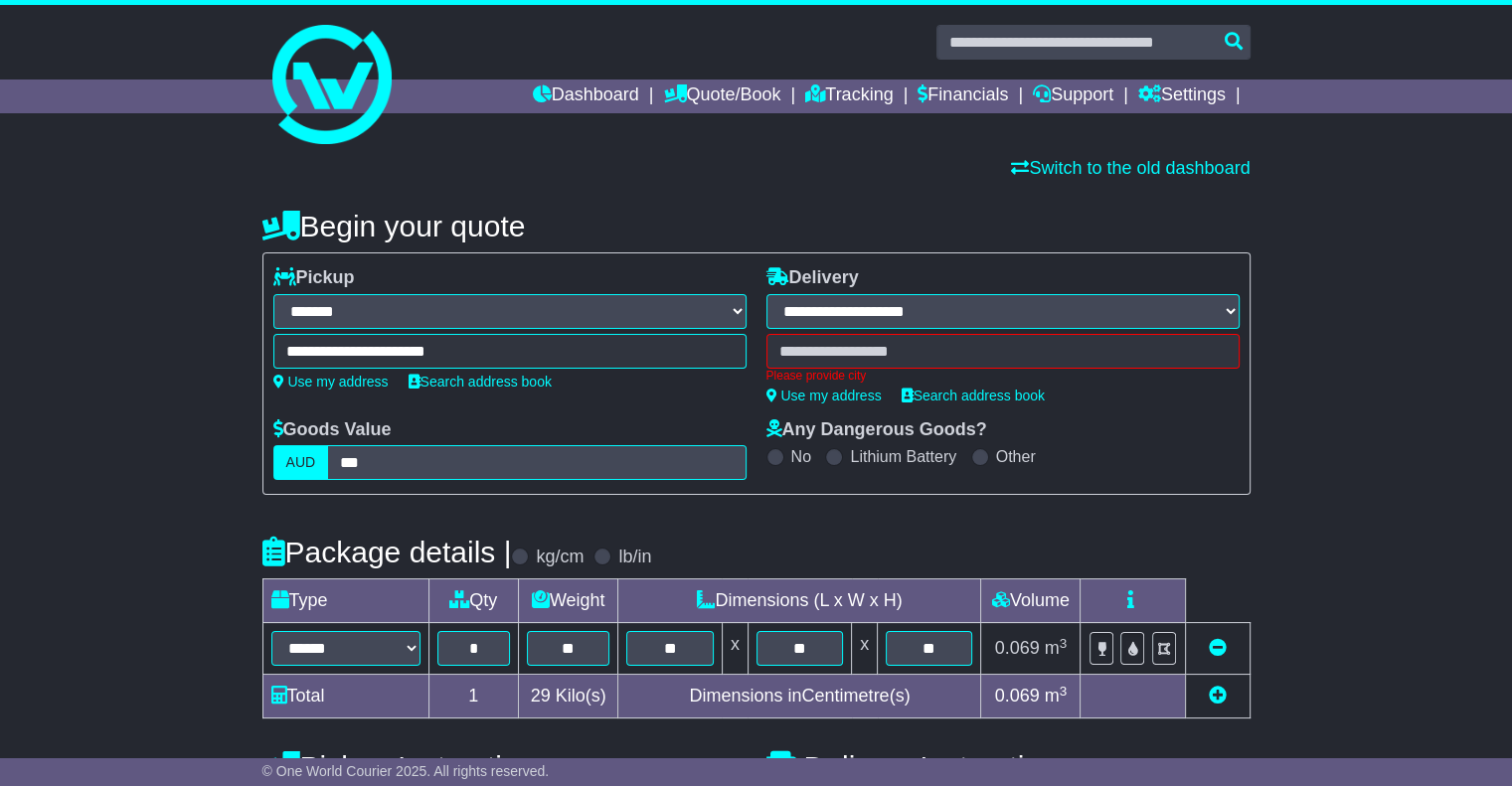 click on "**********" at bounding box center (1003, 311) 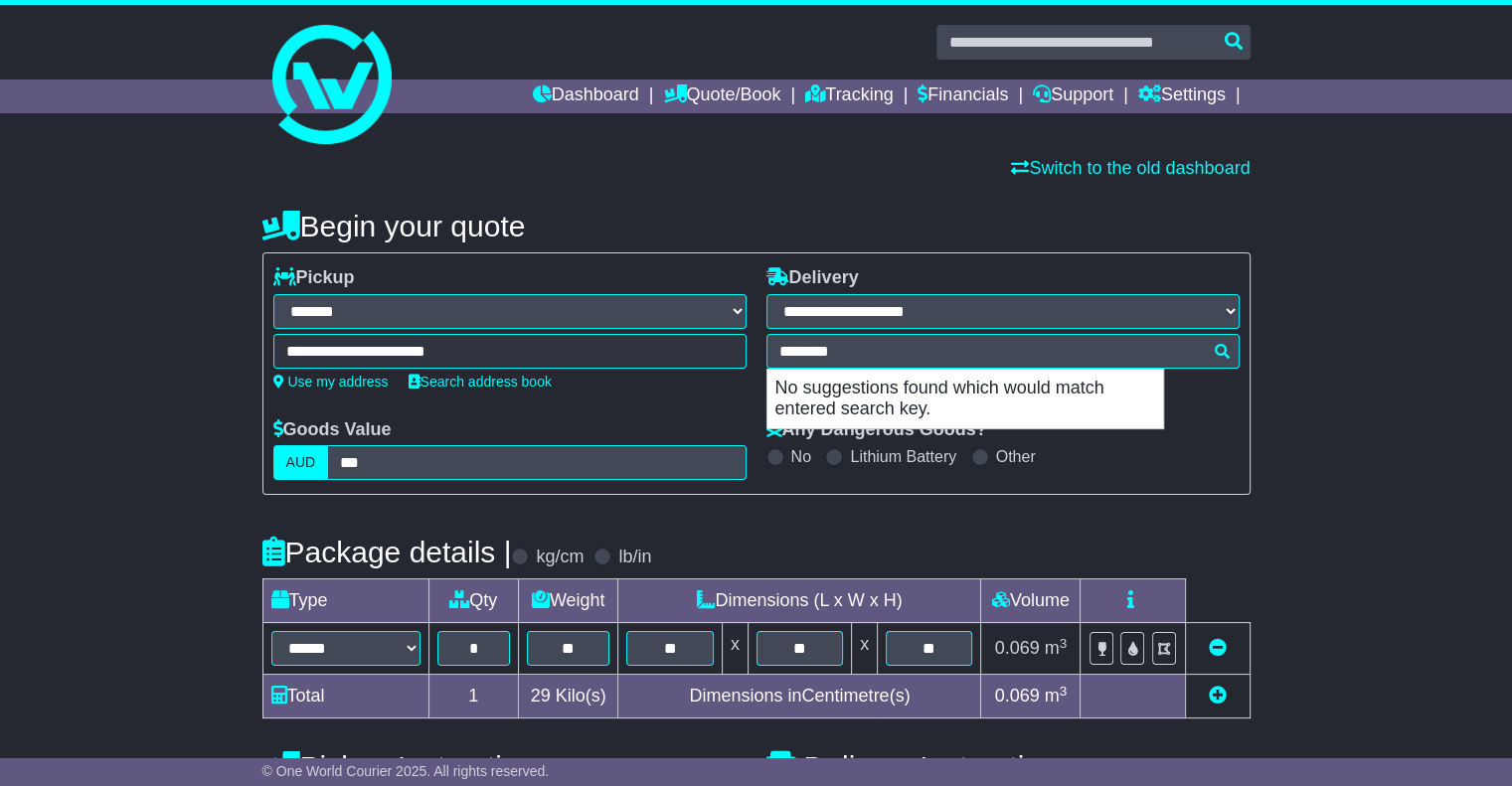 click on "********" at bounding box center [1003, 351] 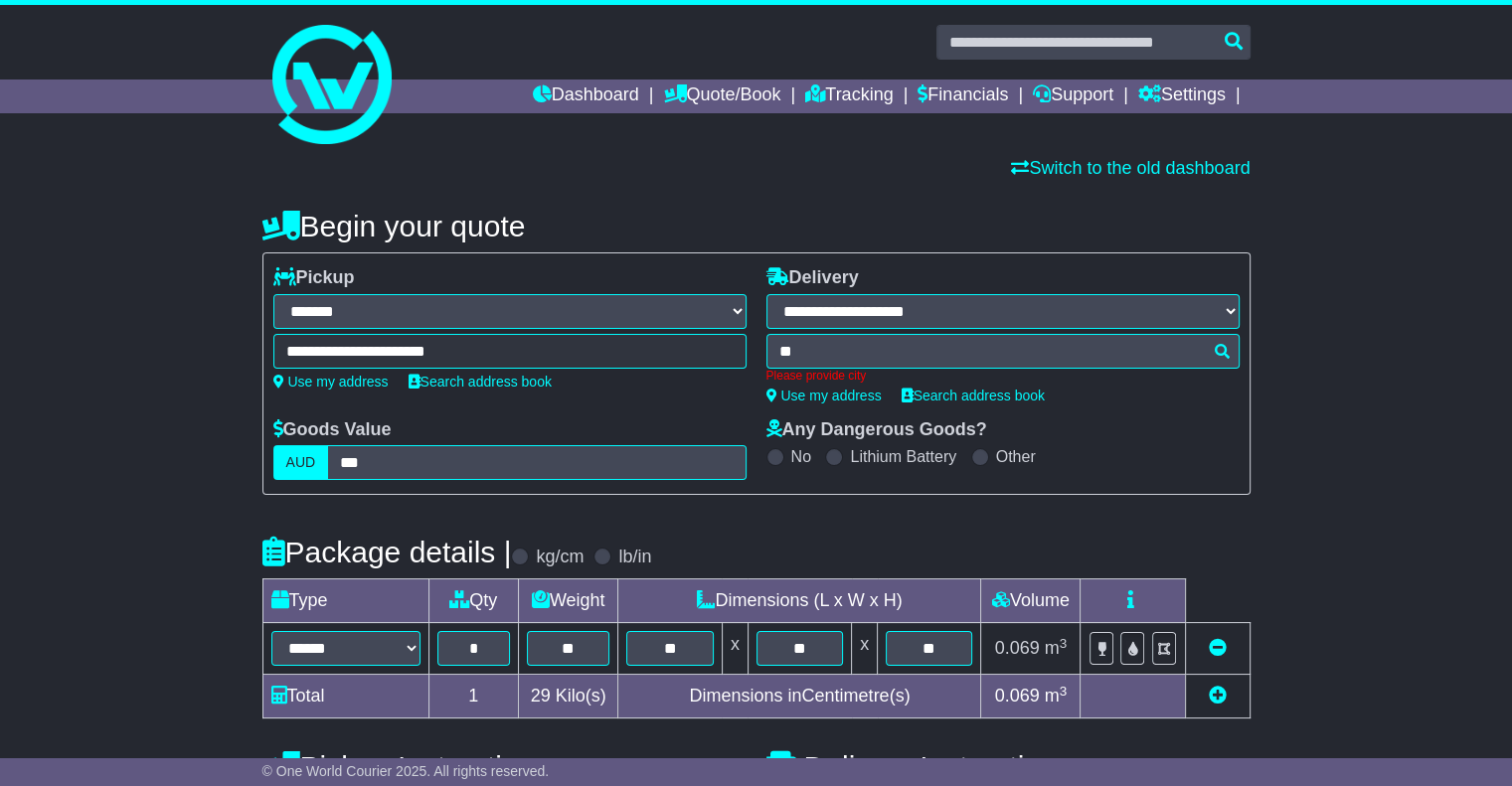 type on "*" 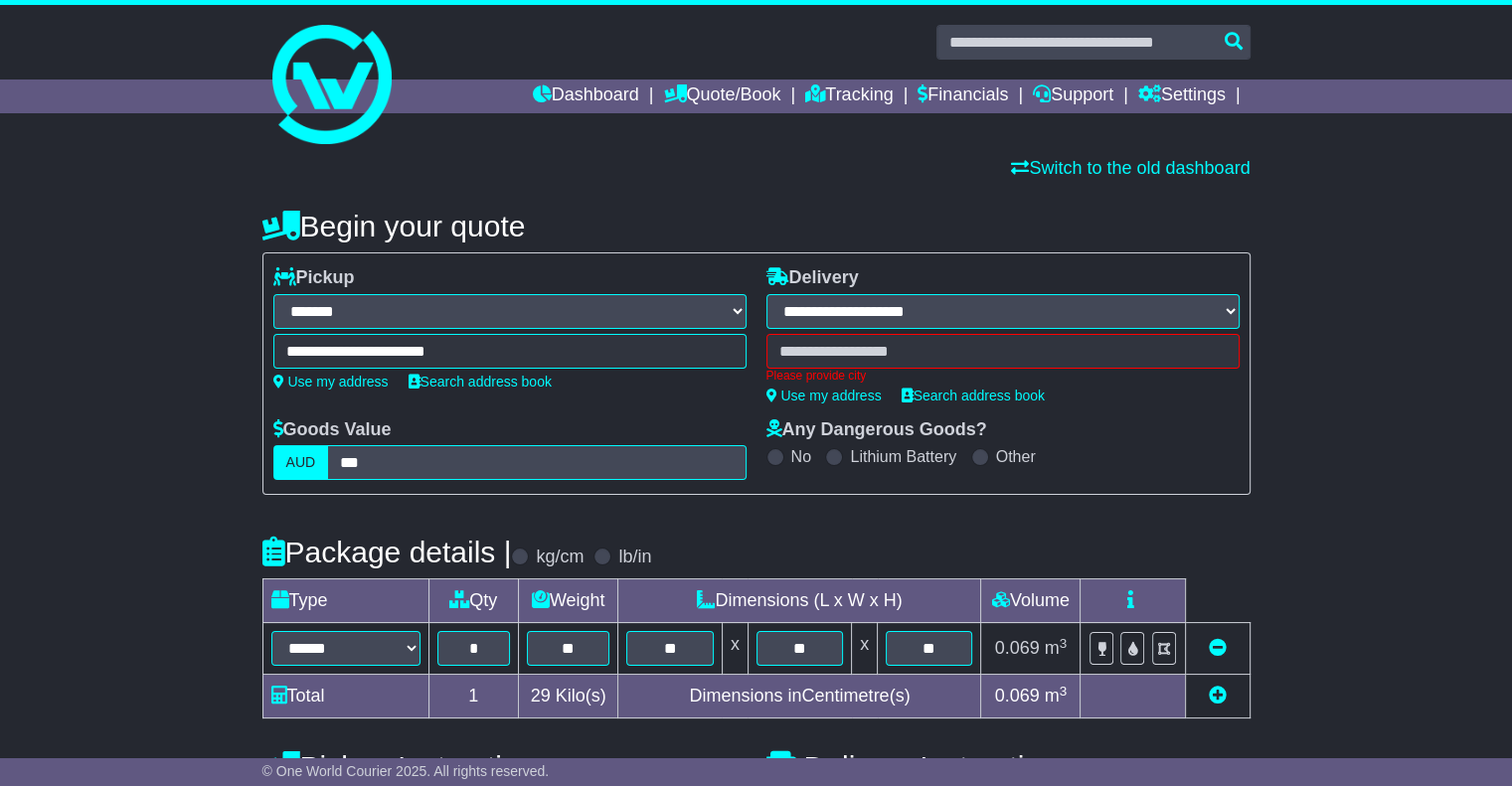 click on "Please provide city" at bounding box center [1003, 358] 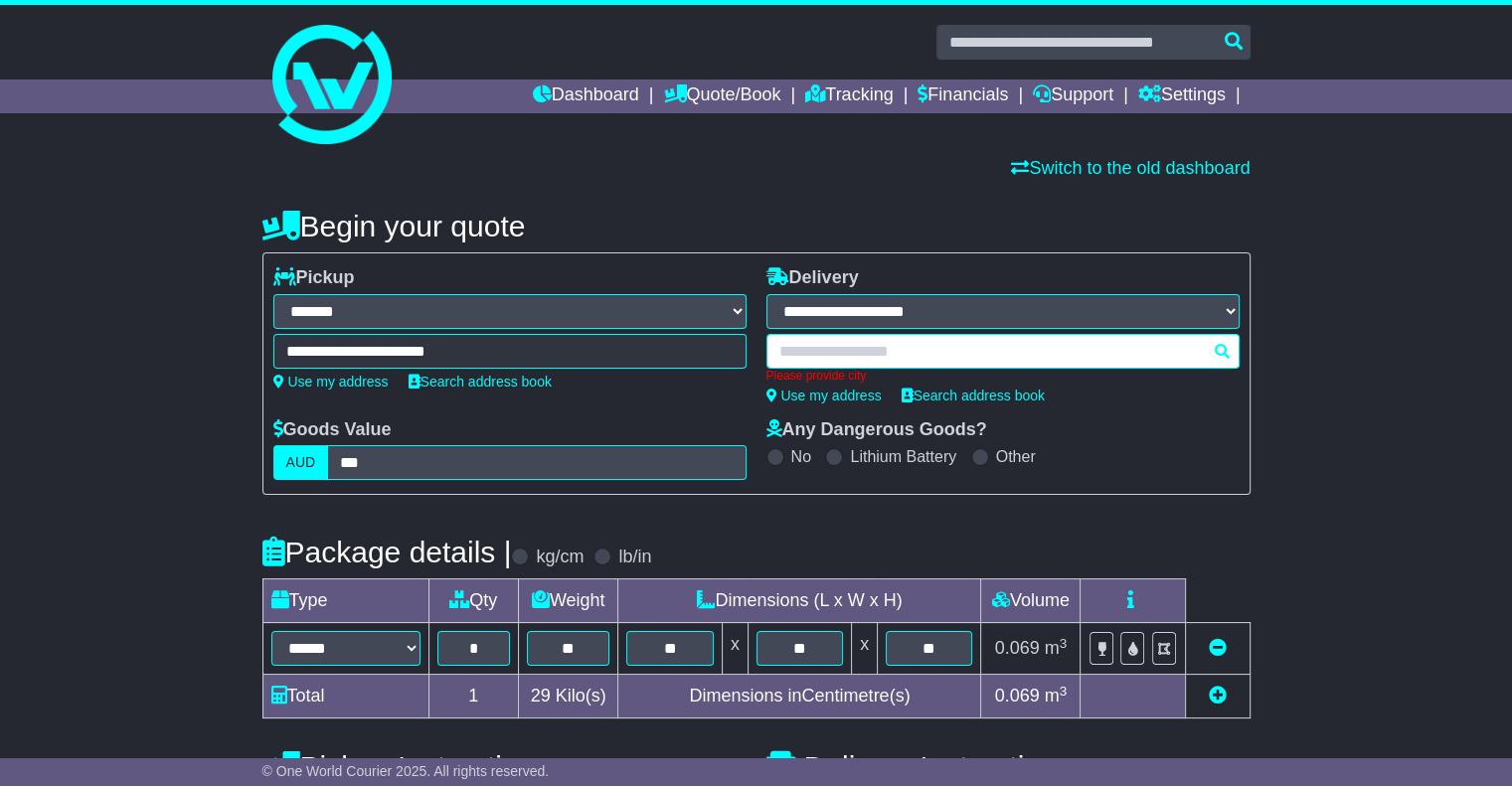 paste on "**********" 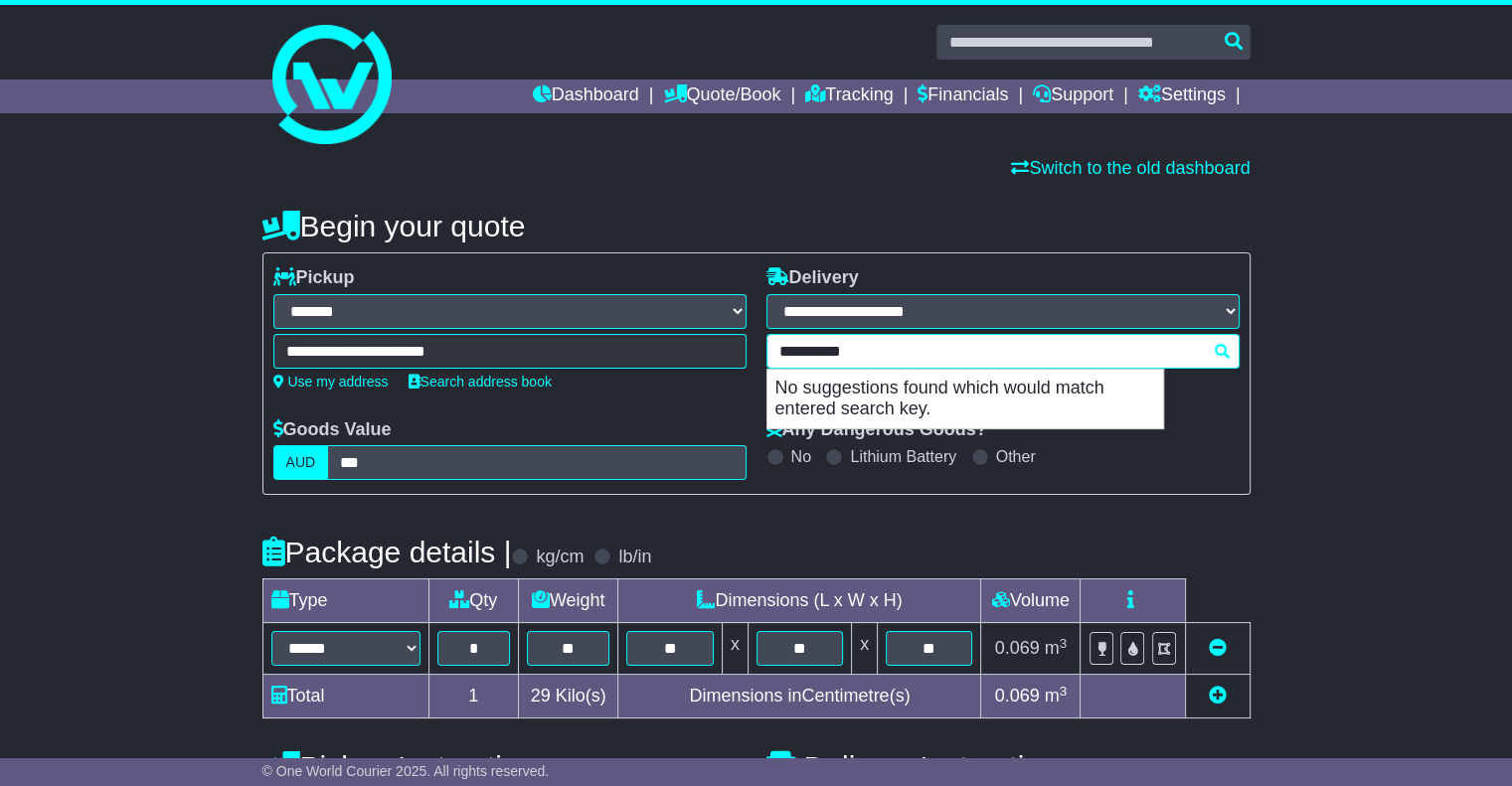 click on "**********" at bounding box center [1003, 351] 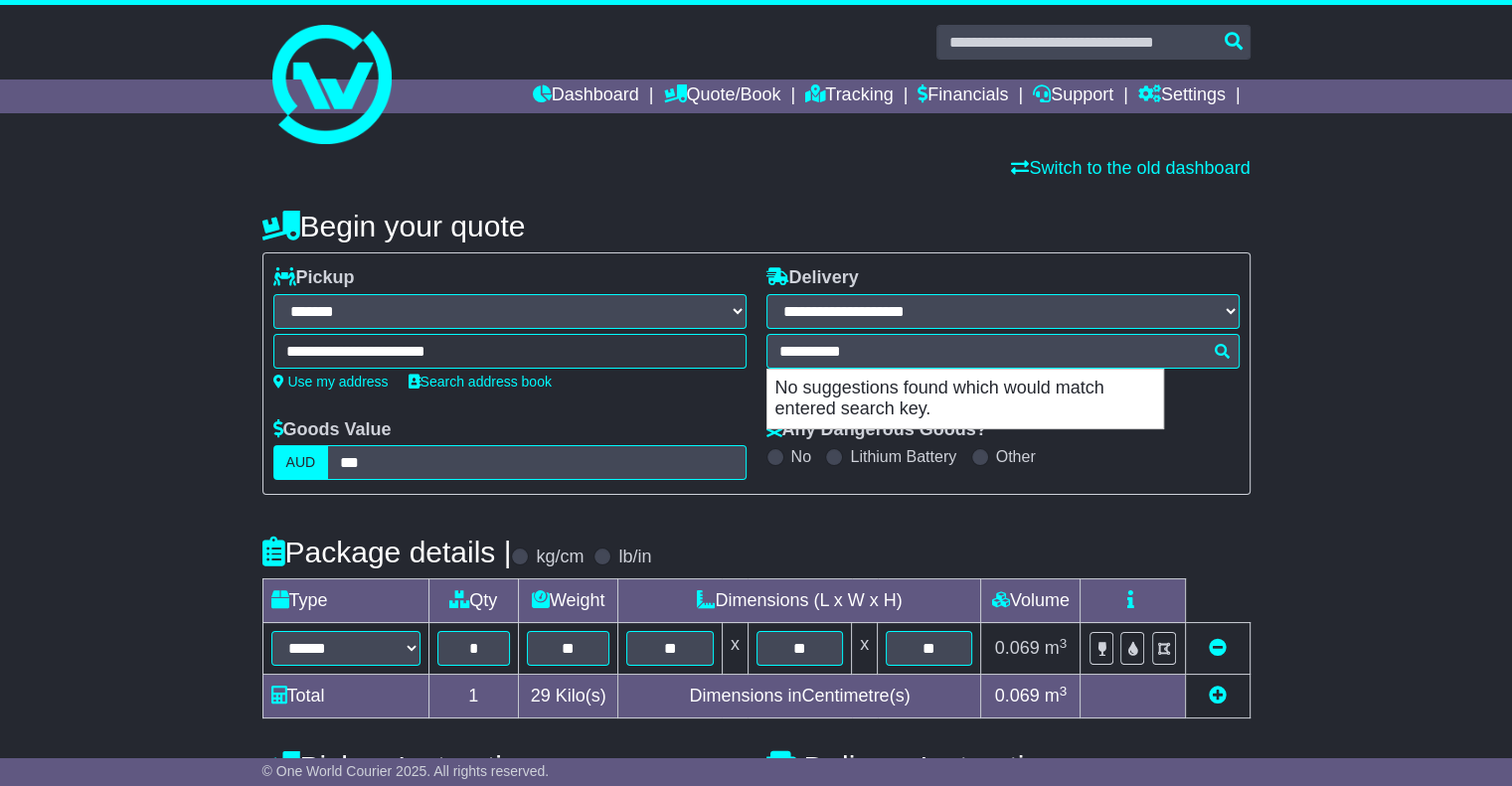 click on "Switch to the old dashboard" at bounding box center (756, 169) 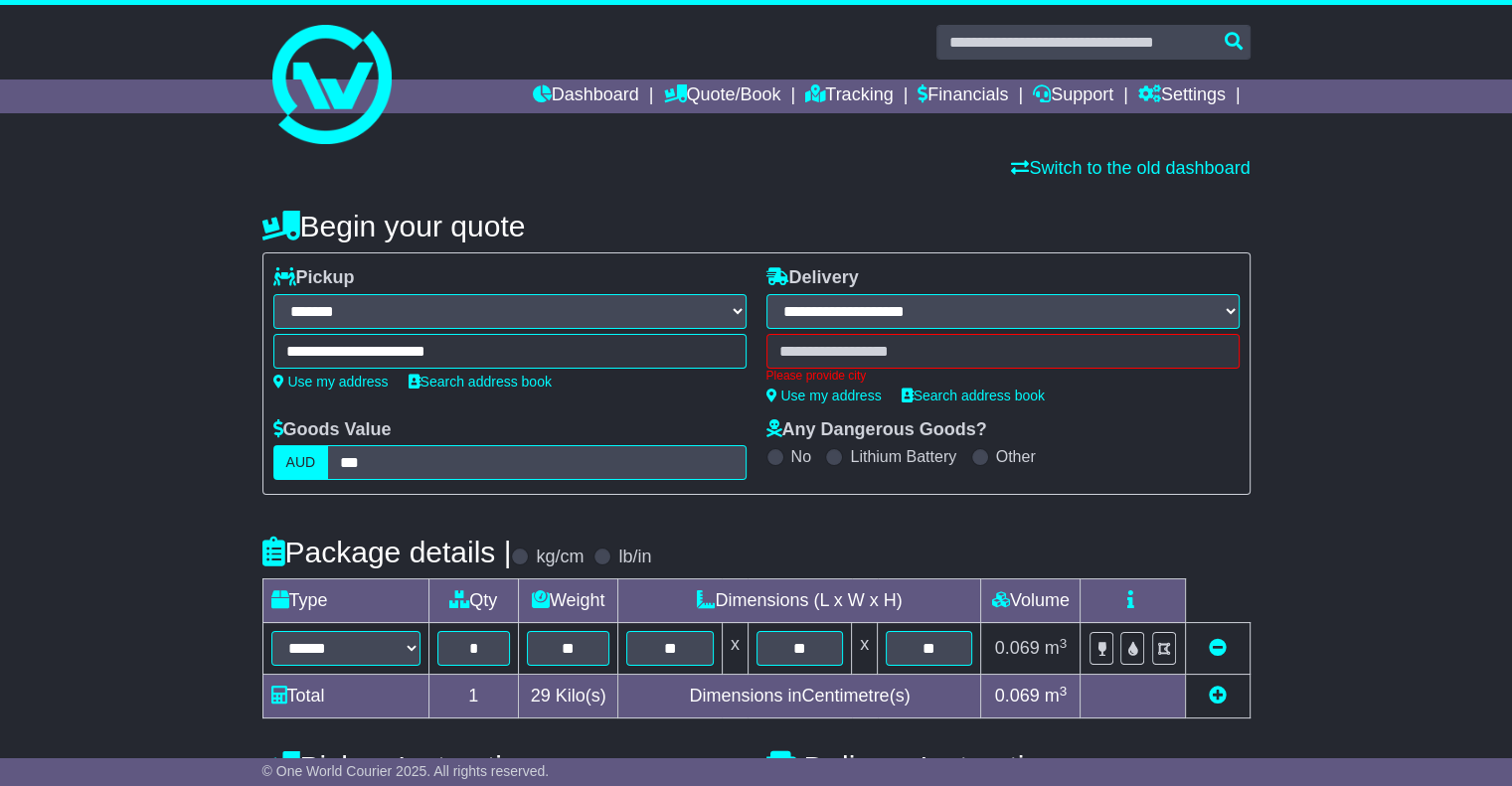 click on "**********" at bounding box center (756, 771) 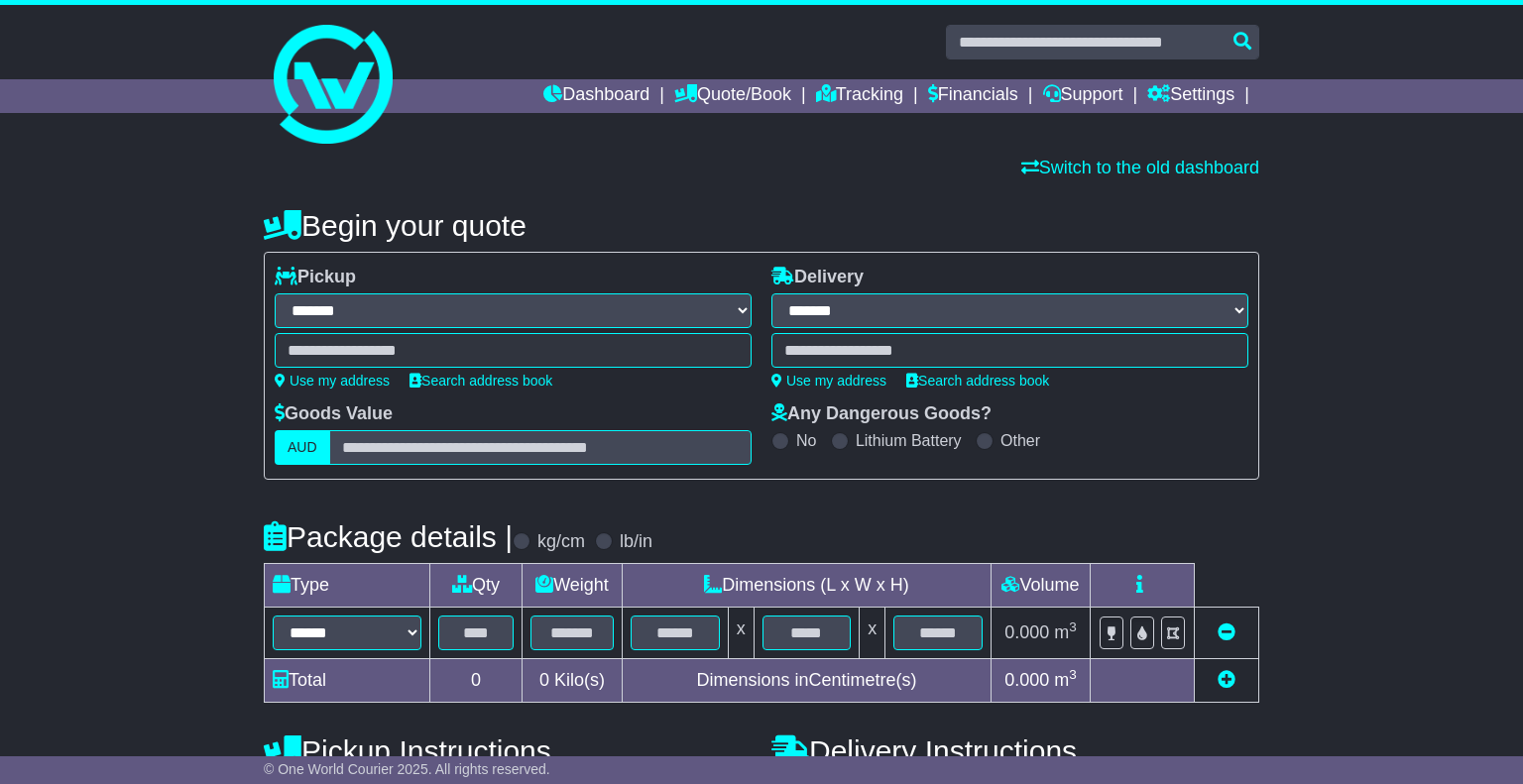 select on "**" 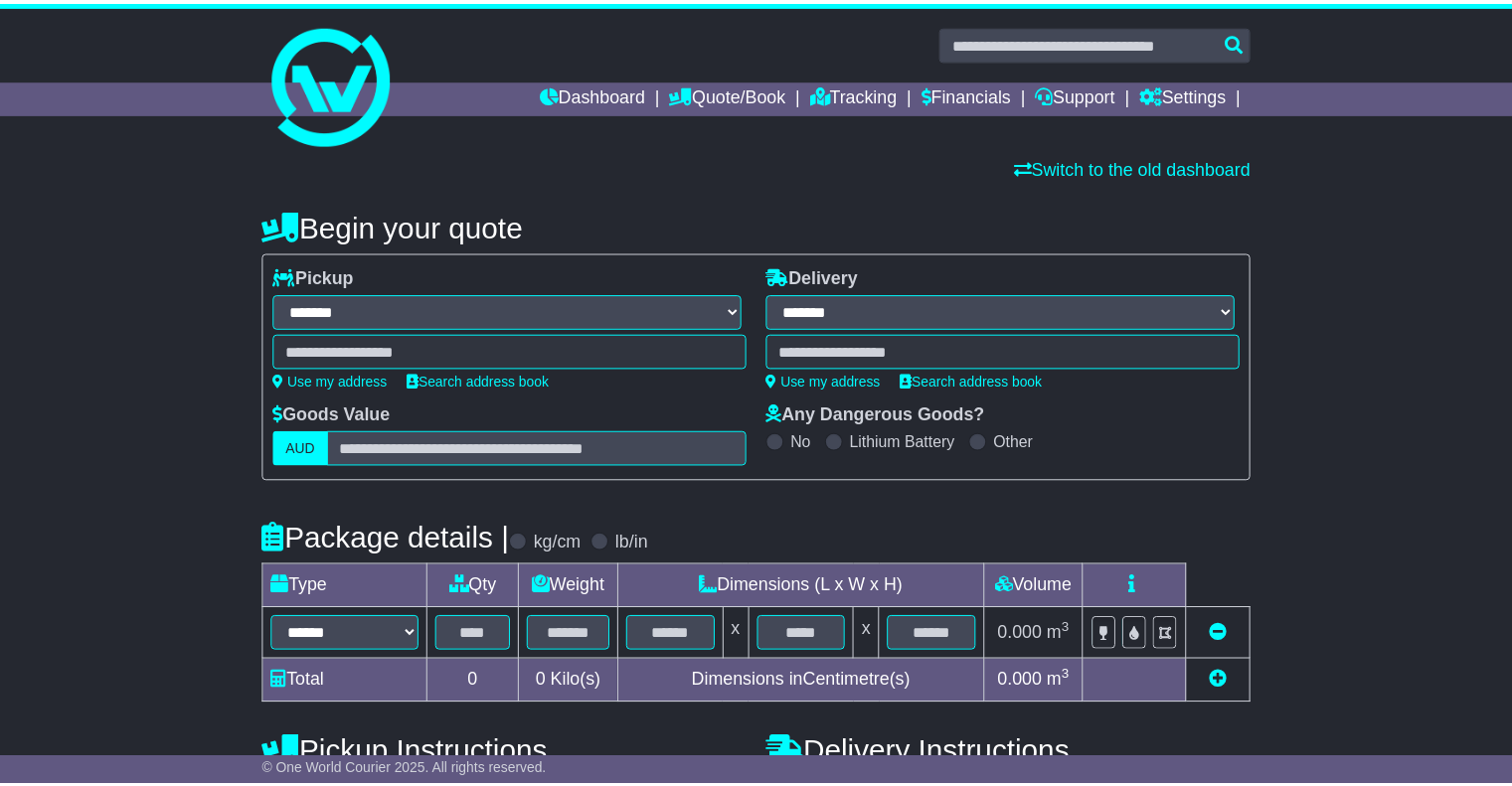 scroll, scrollTop: 0, scrollLeft: 0, axis: both 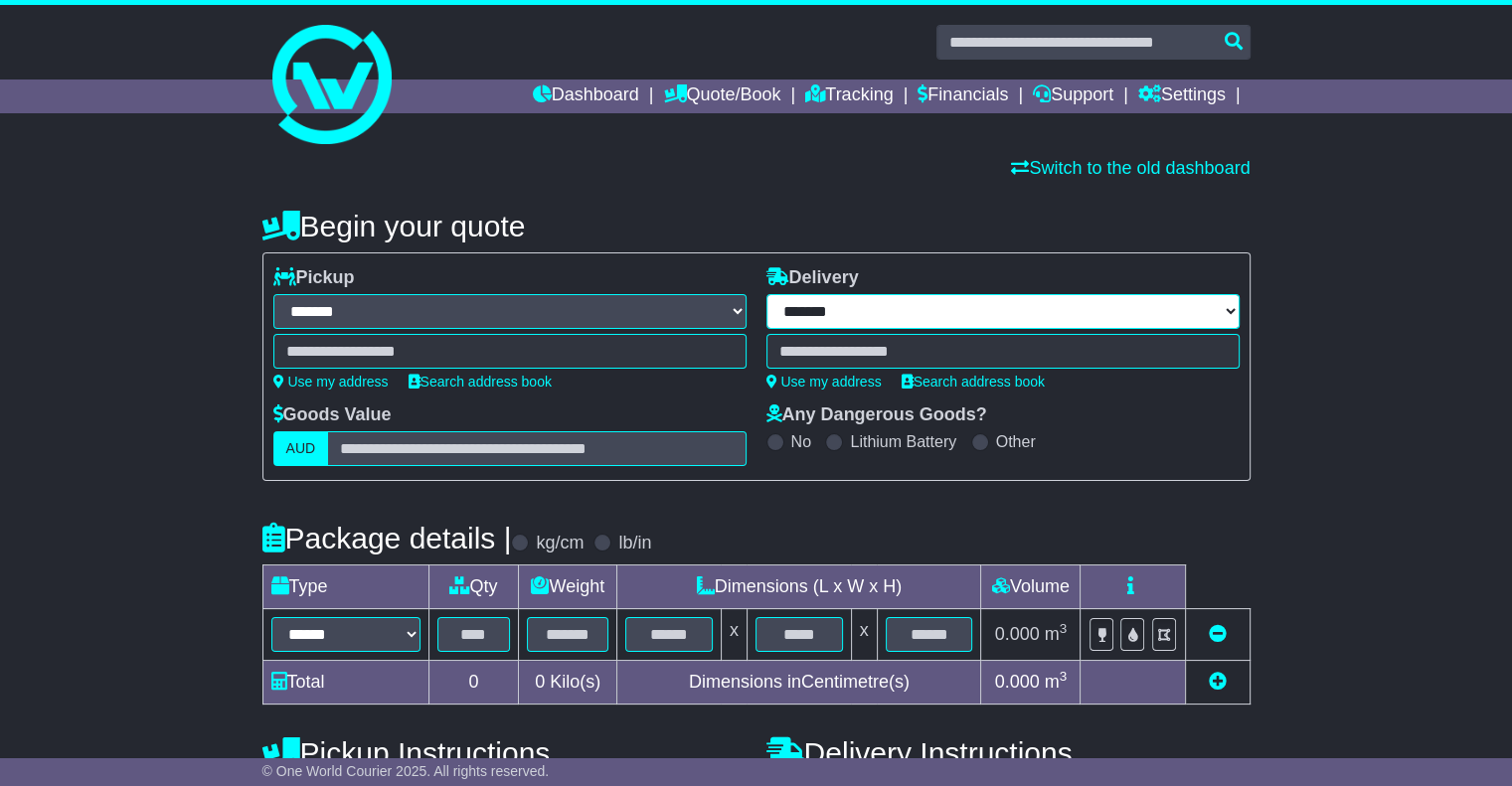 click on "**********" at bounding box center [1003, 311] 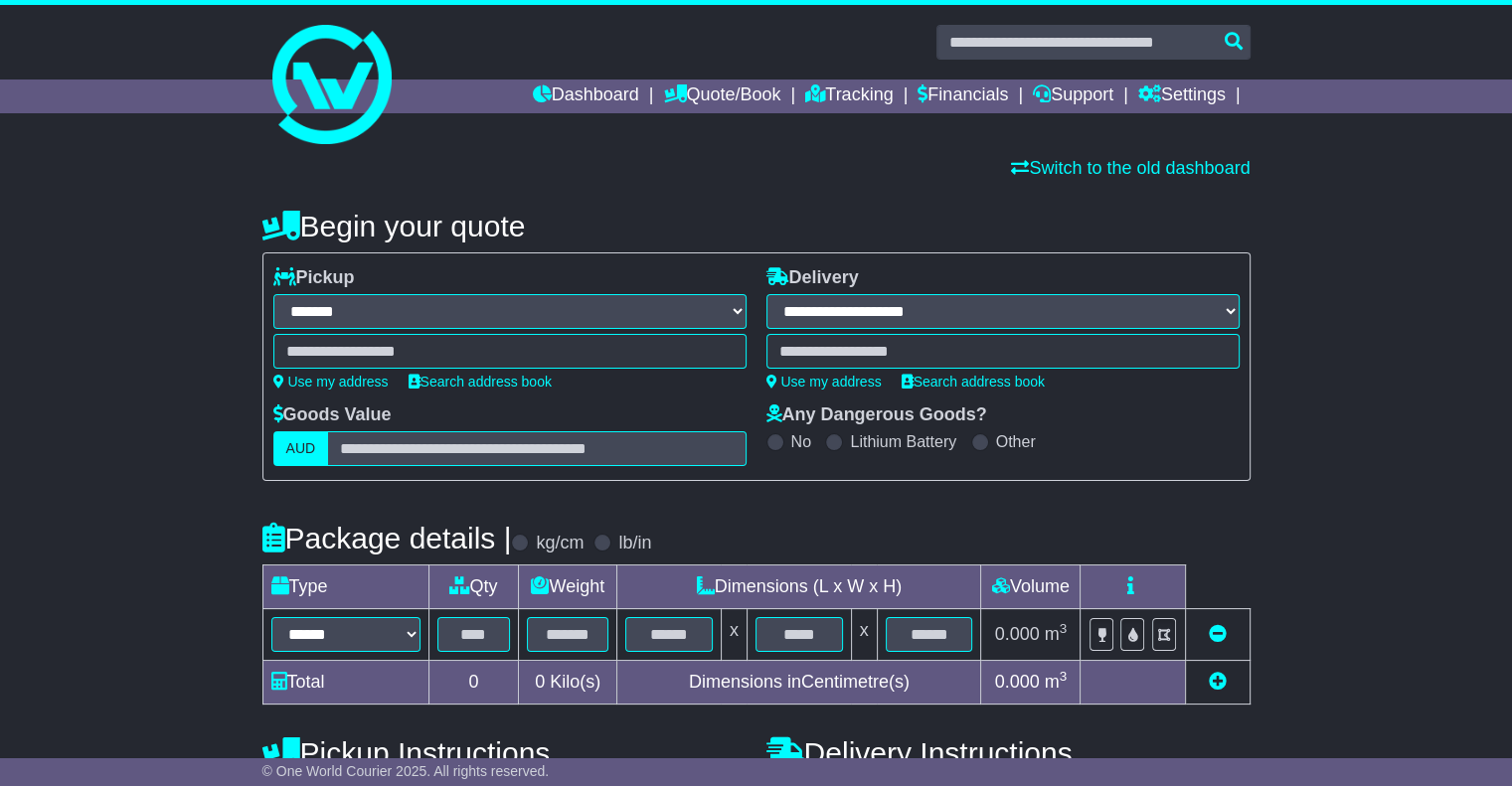 click on "**********" at bounding box center (1003, 311) 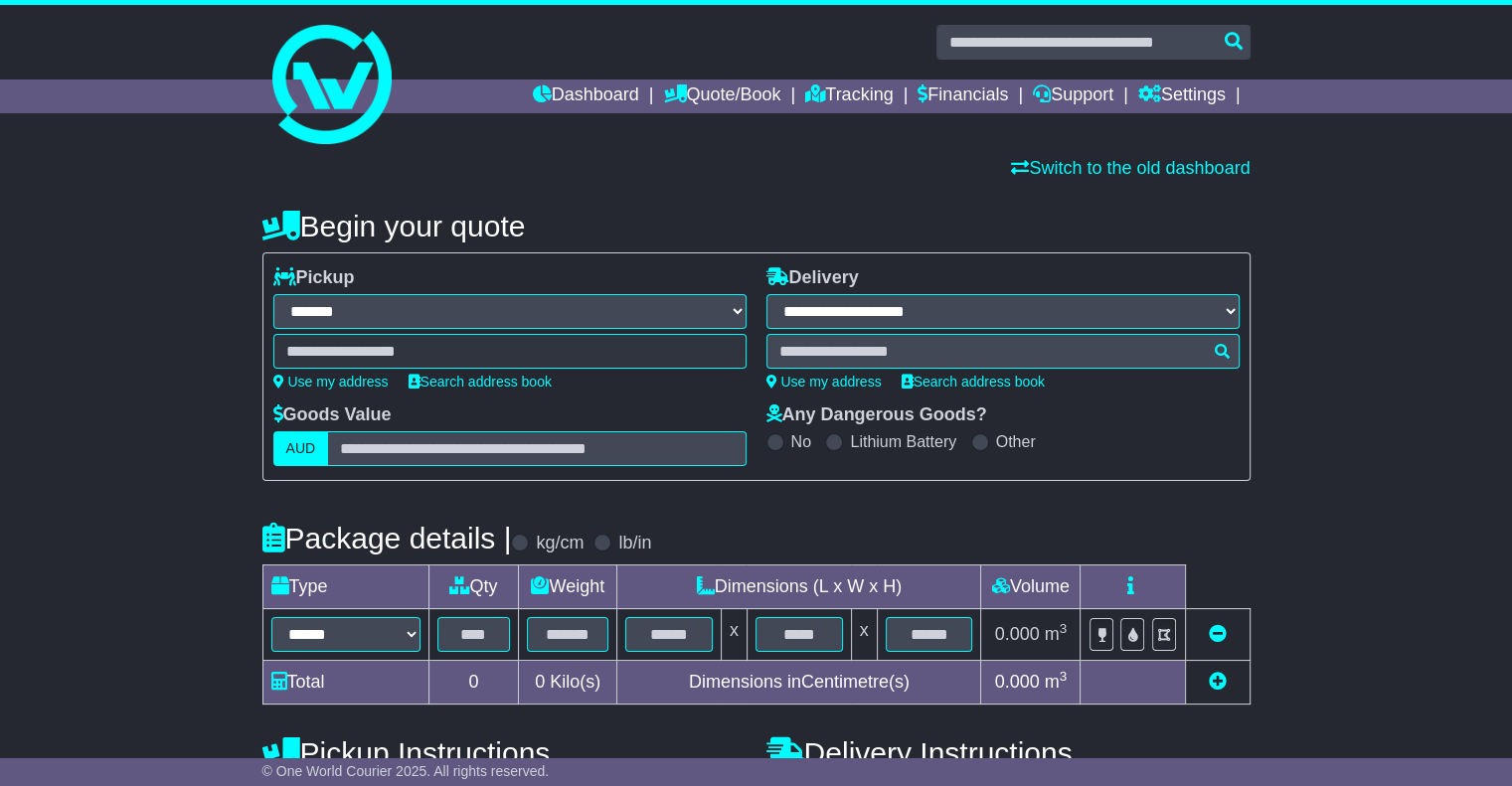 click at bounding box center [1003, 351] 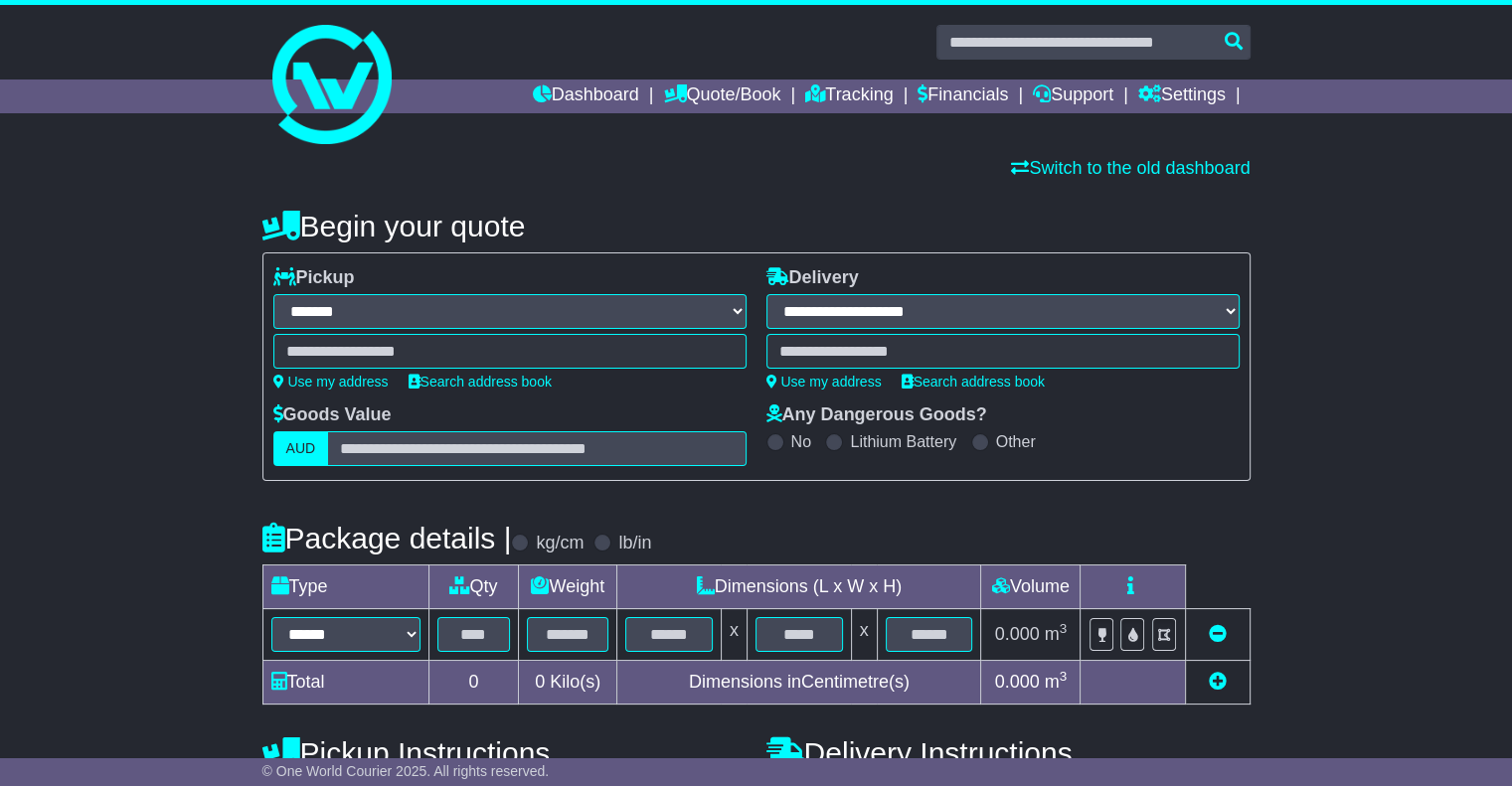 click at bounding box center (1003, 351) 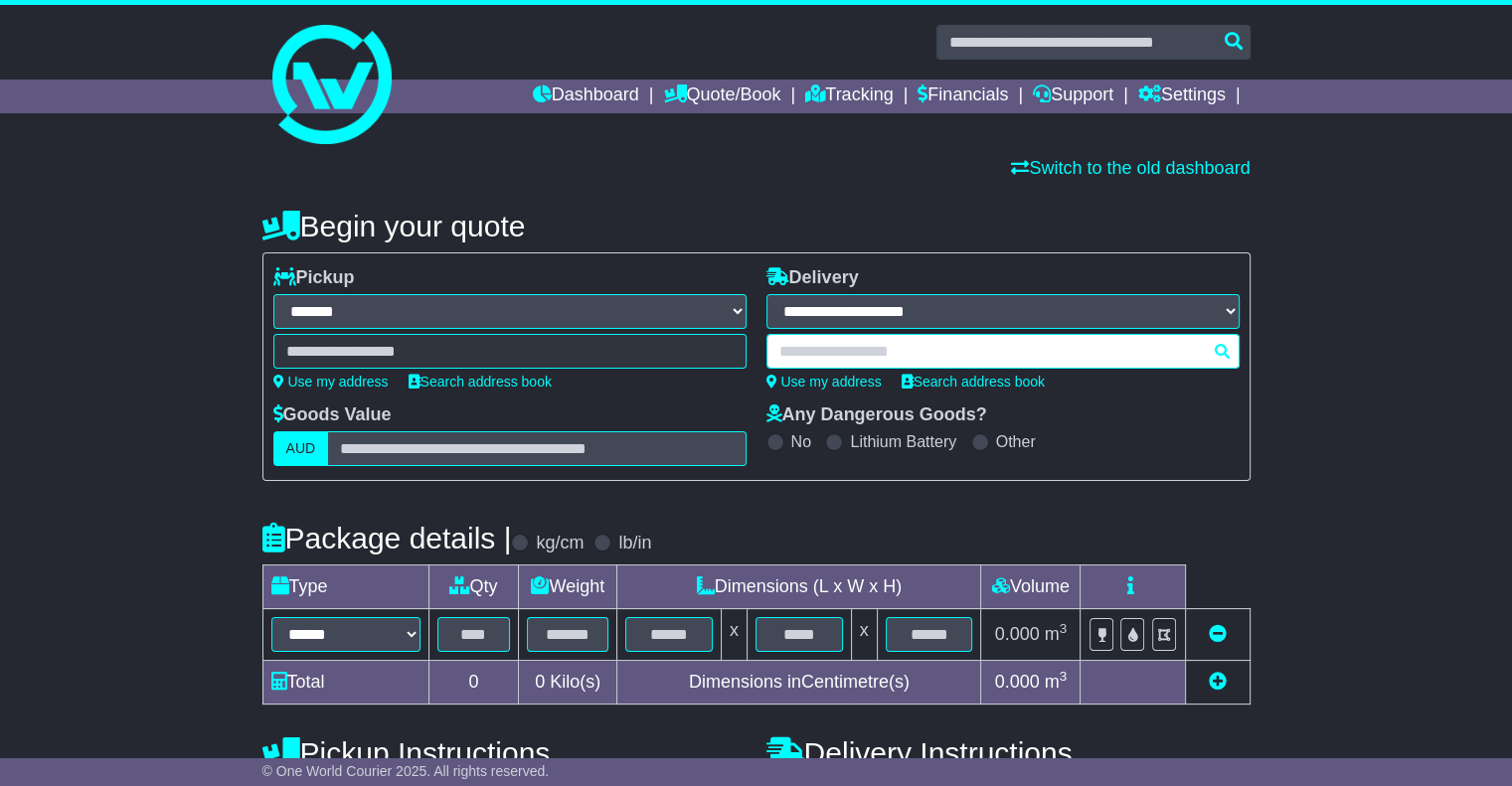 paste on "********" 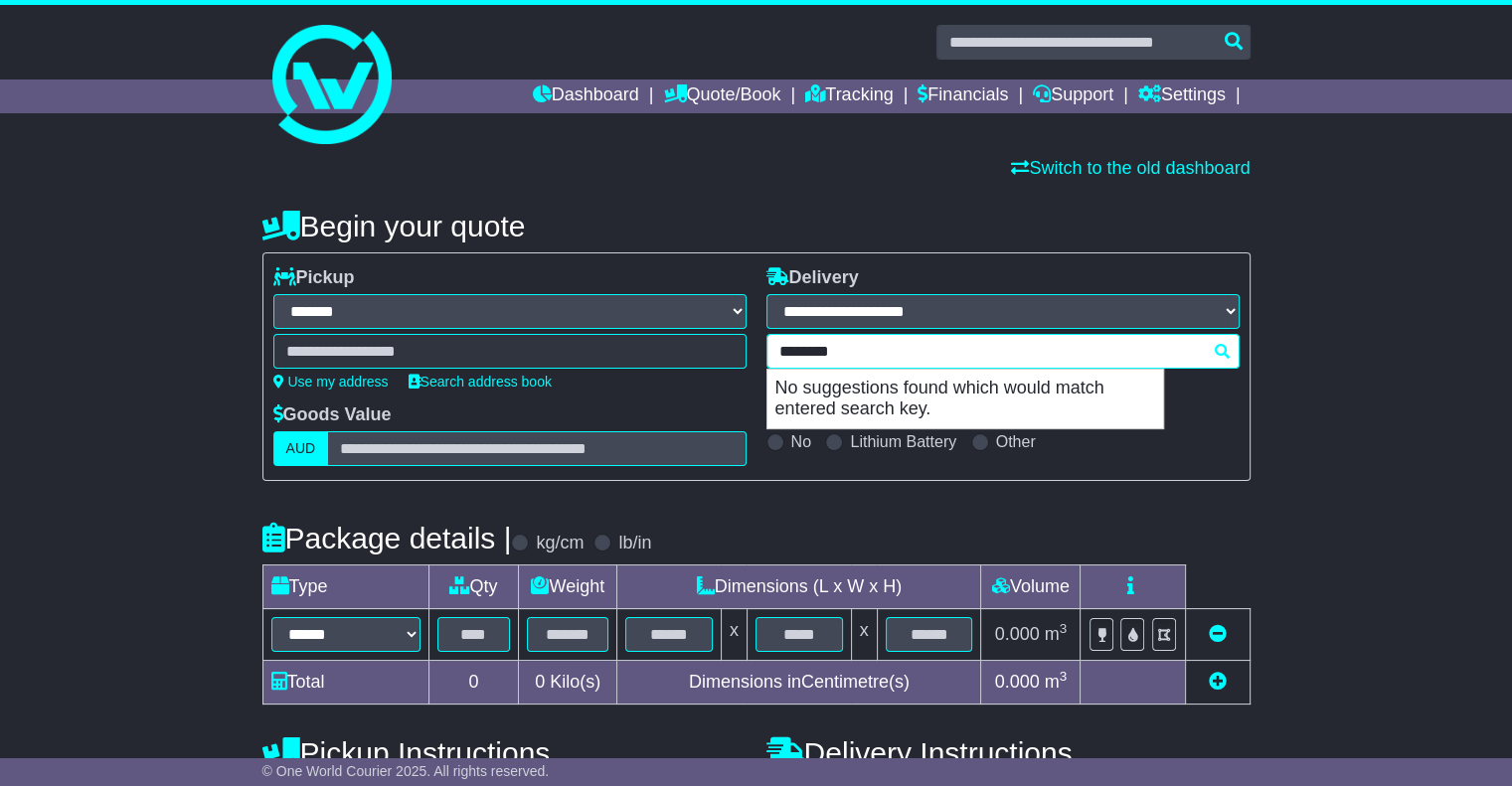 click on "********" at bounding box center (1003, 351) 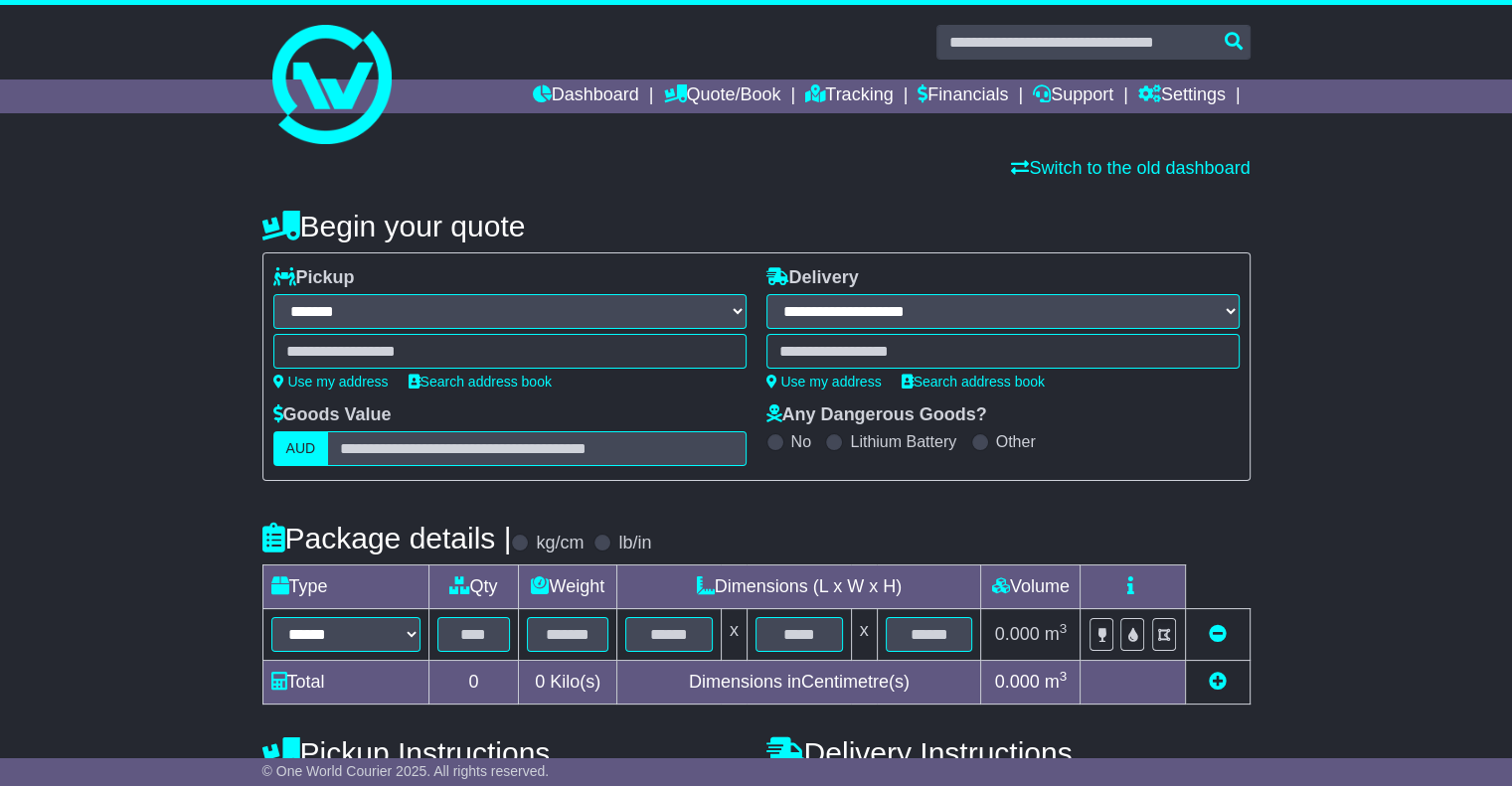 click on "**********" at bounding box center [756, 620] 